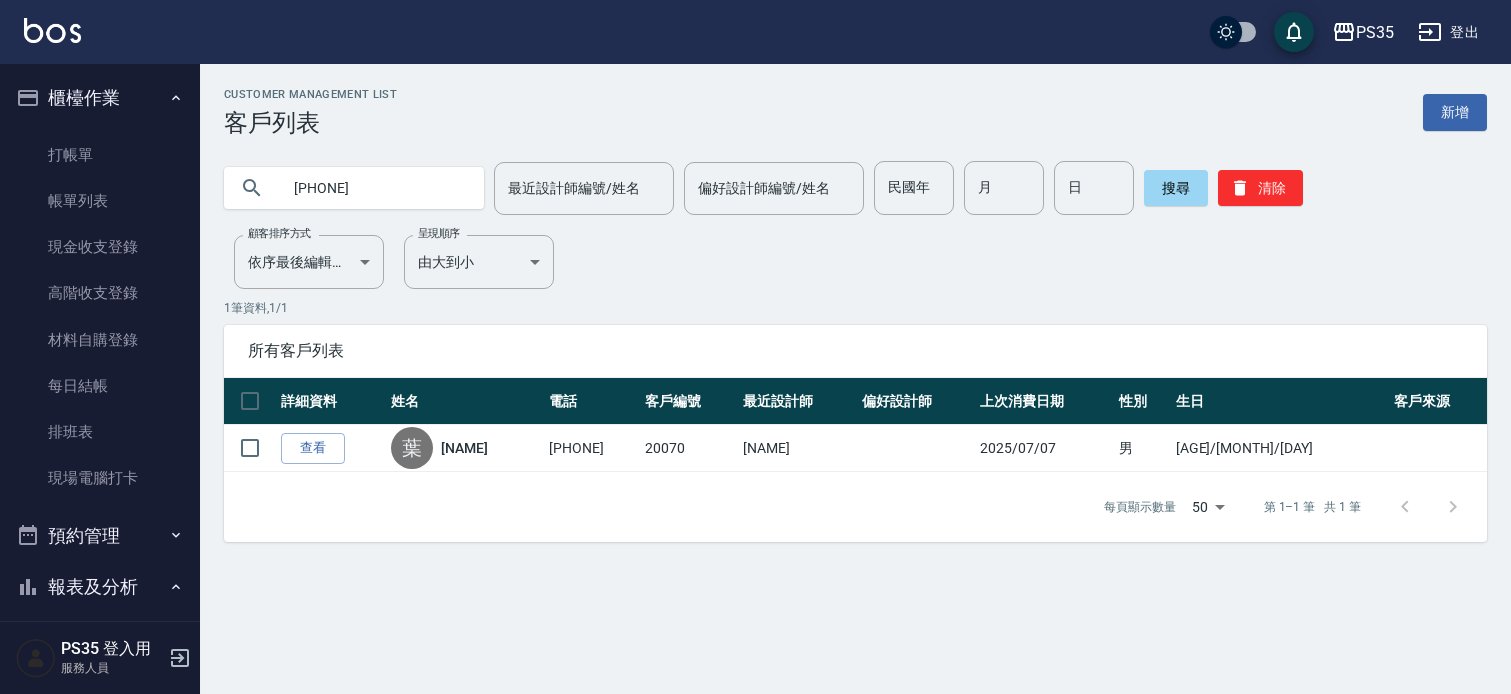 scroll, scrollTop: 0, scrollLeft: 0, axis: both 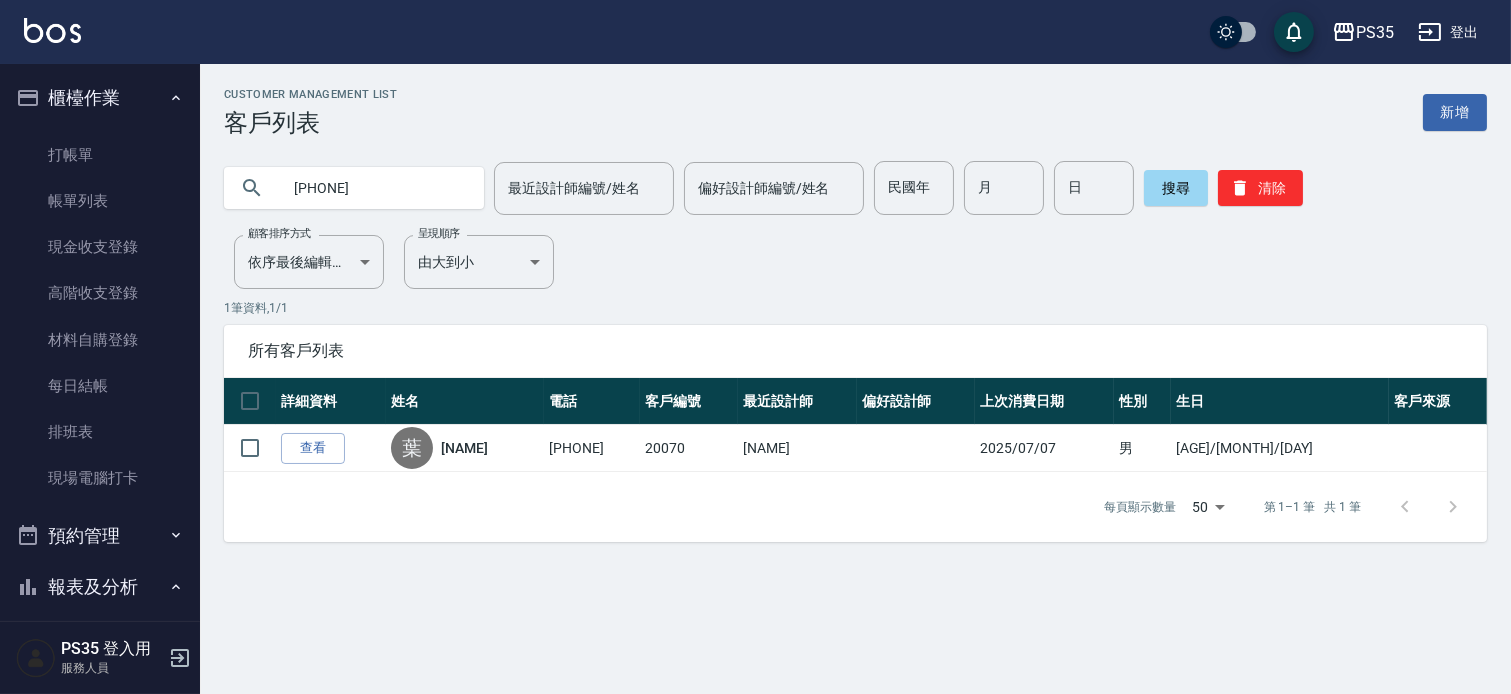 drag, startPoint x: 86, startPoint y: 198, endPoint x: 548, endPoint y: 301, distance: 473.34238 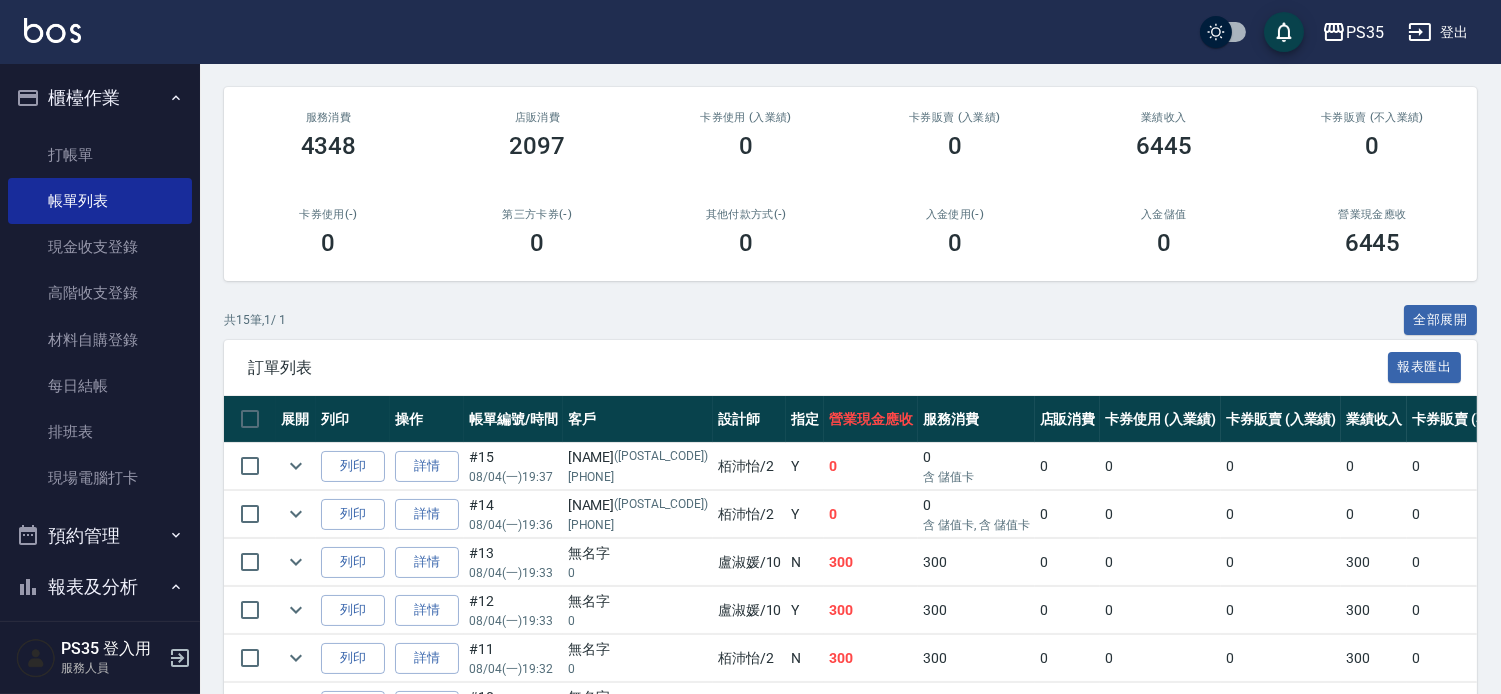 scroll, scrollTop: 333, scrollLeft: 0, axis: vertical 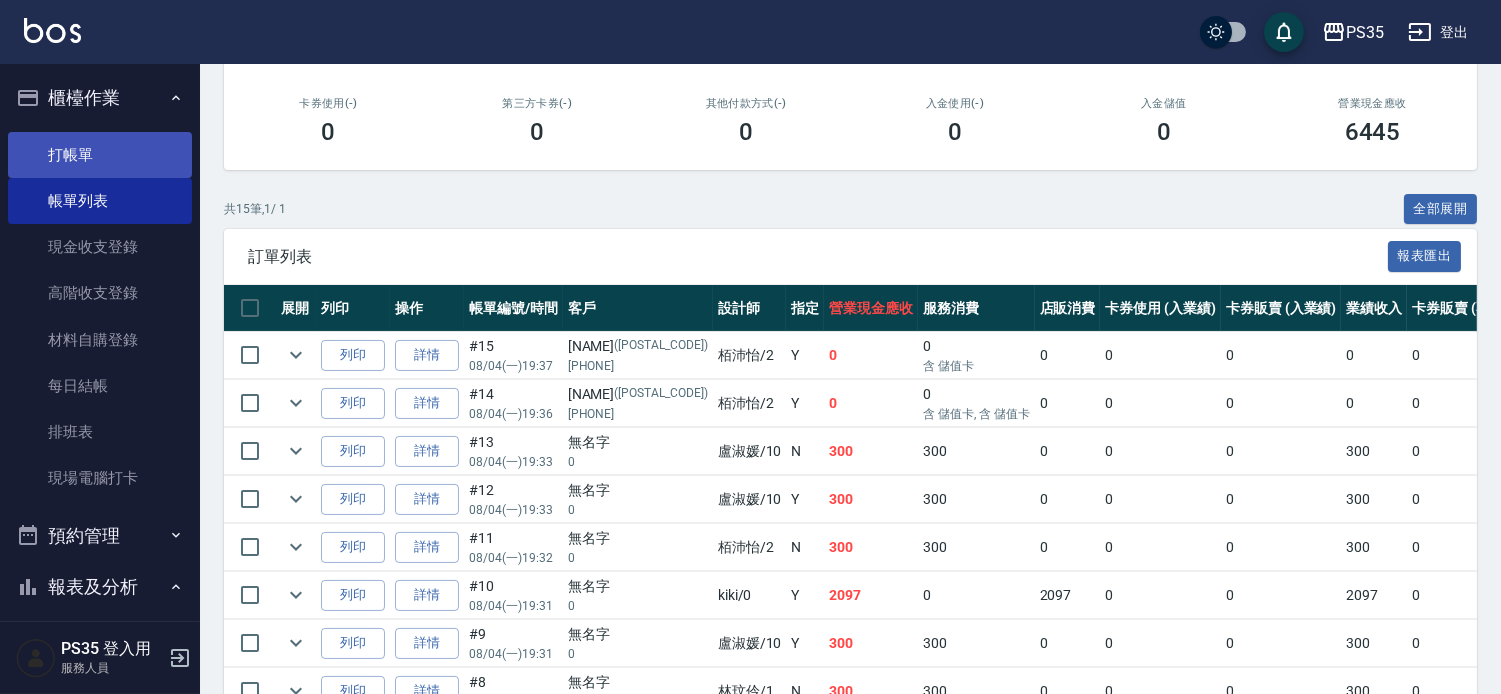 click on "打帳單" at bounding box center [100, 155] 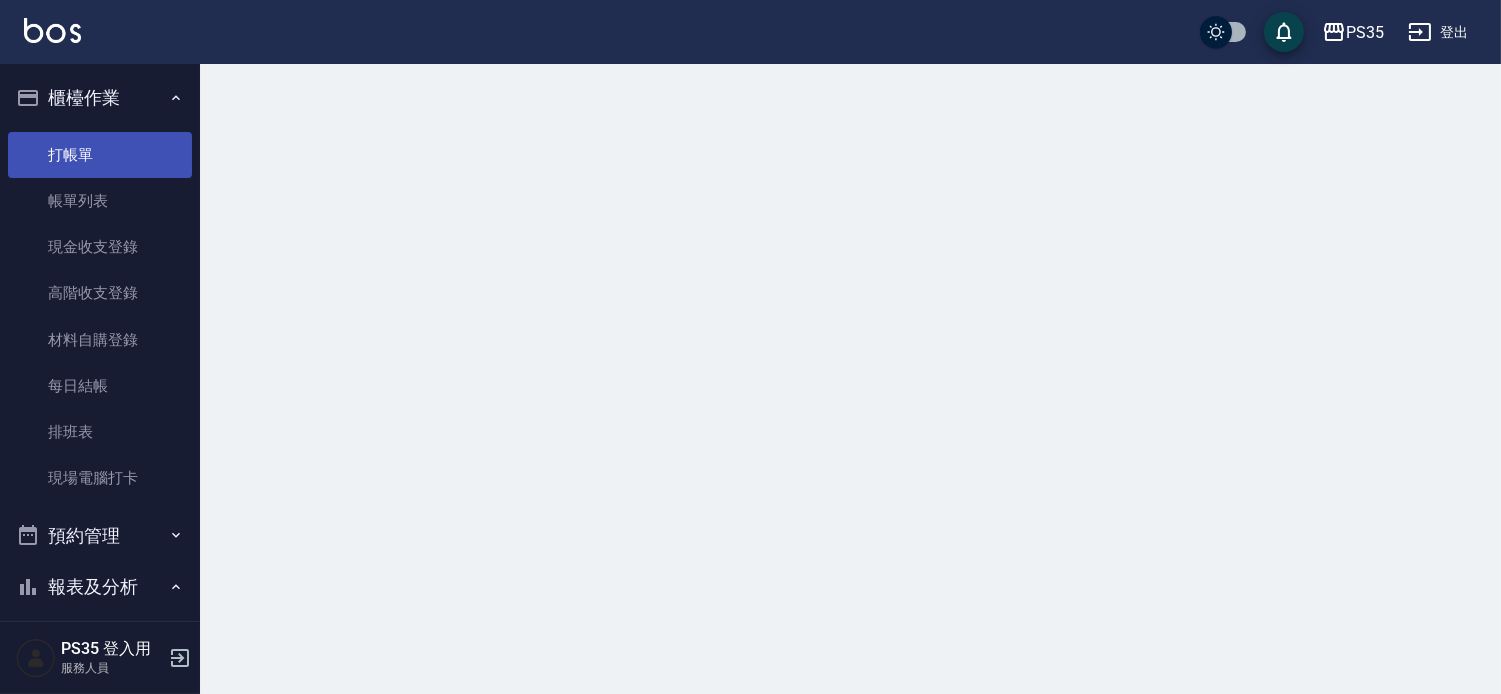 scroll, scrollTop: 0, scrollLeft: 0, axis: both 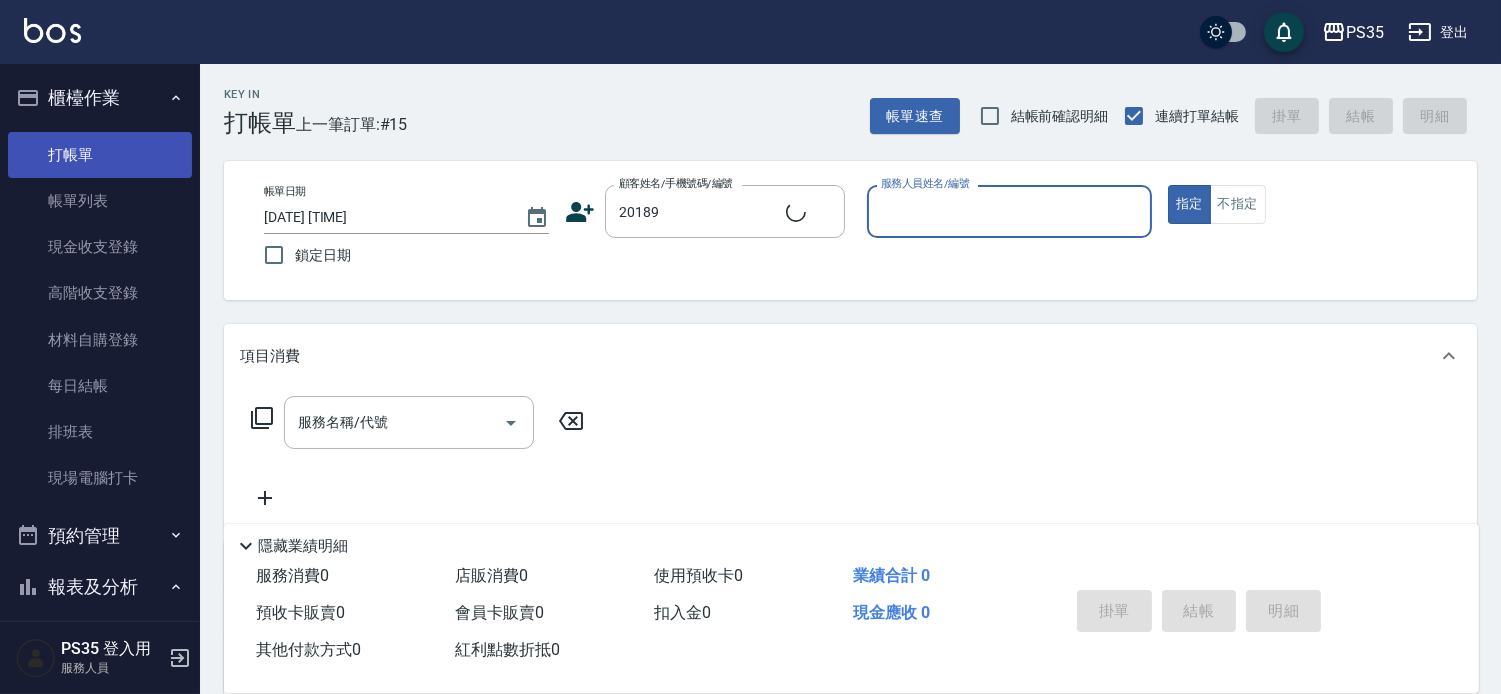 type on "[NAME]/[PHONE]/[POSTAL_CODE]" 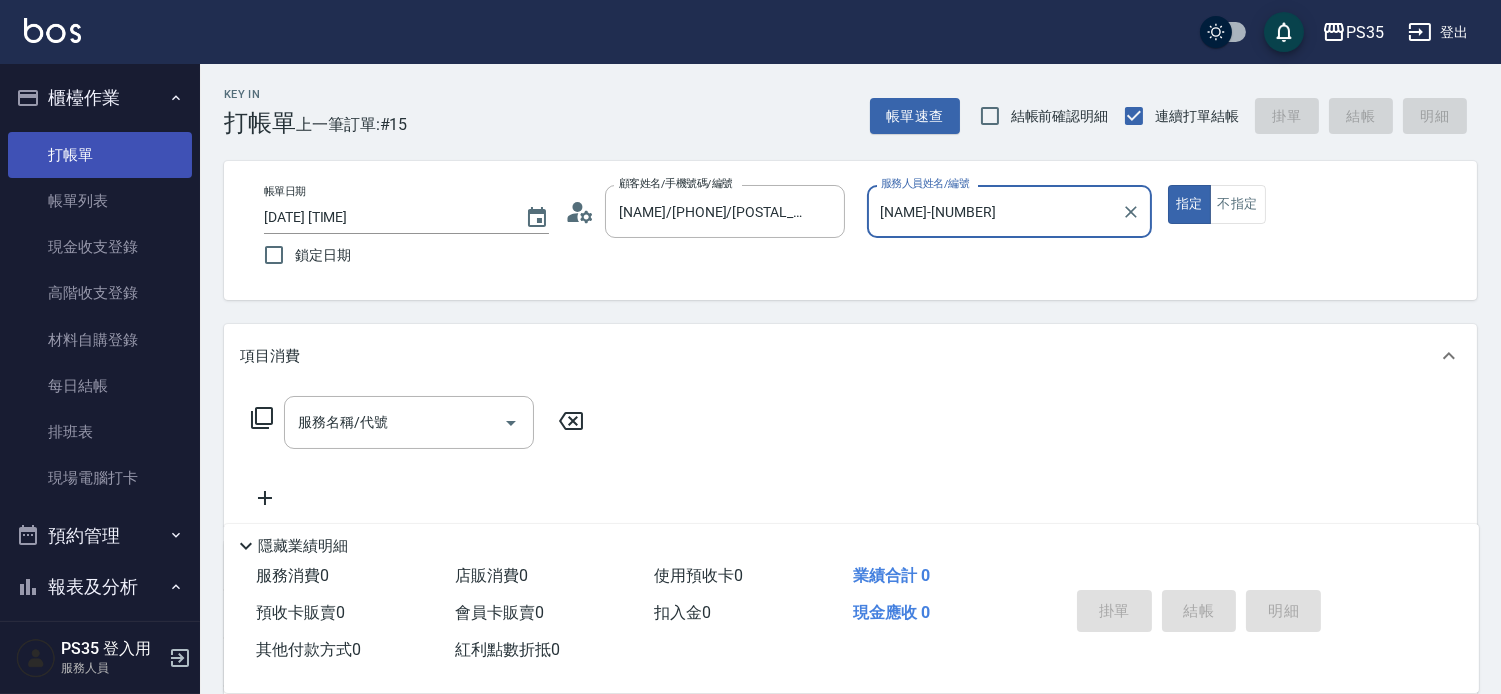 type on "[NAME]-[NUMBER]" 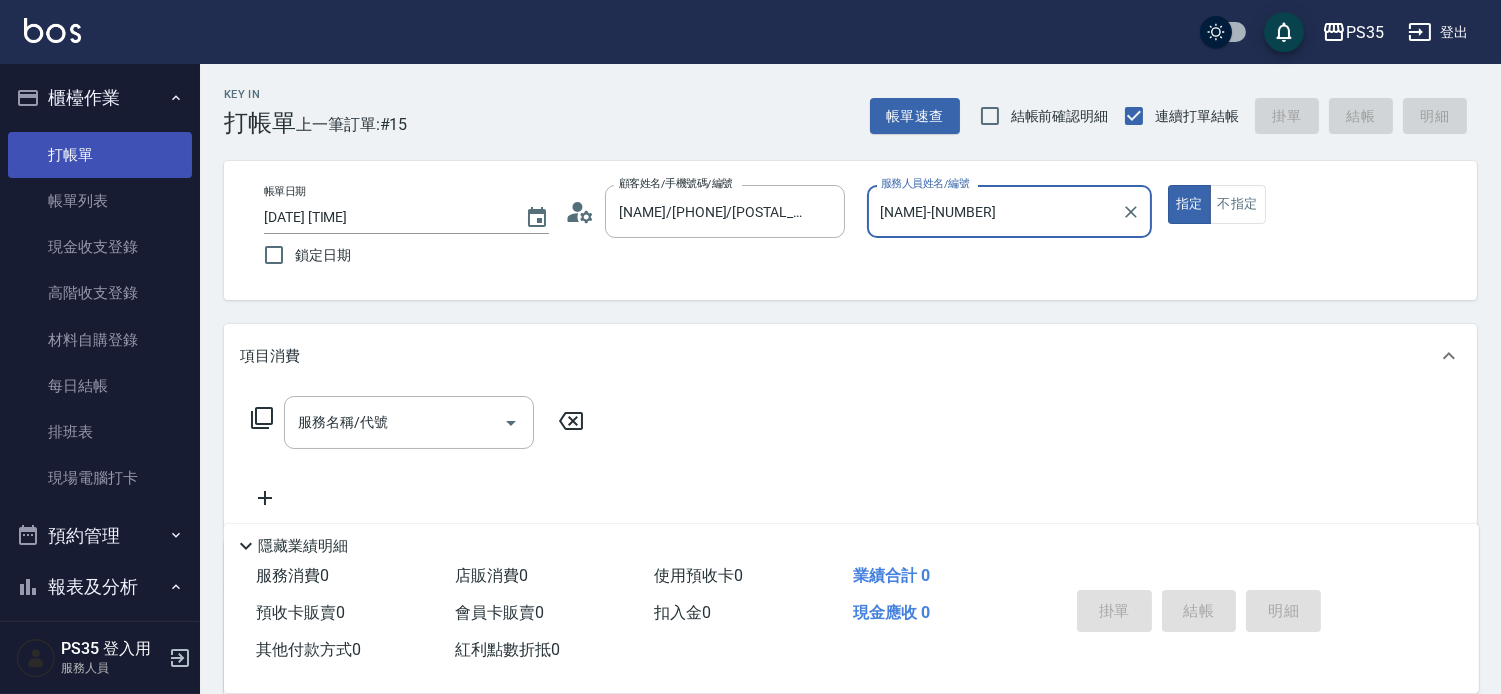 click on "指定" at bounding box center (1189, 204) 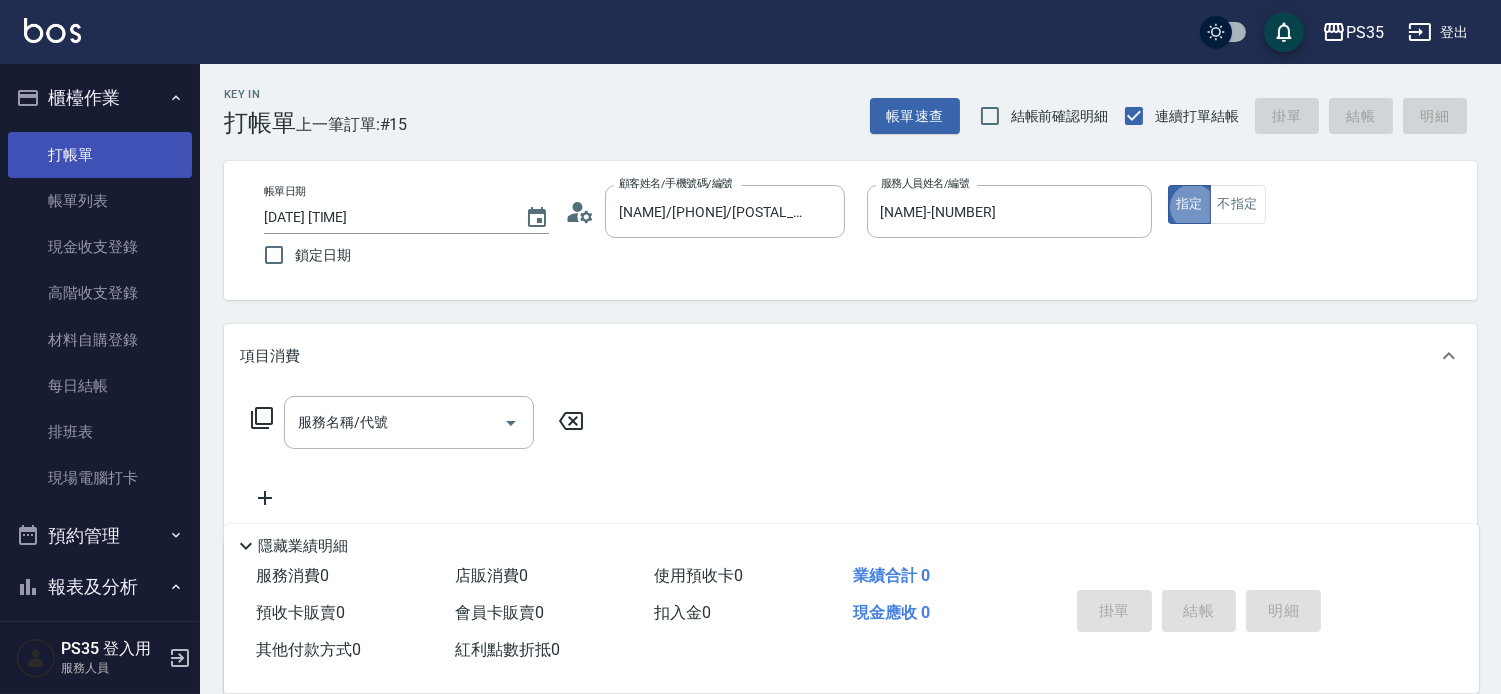 type on "true" 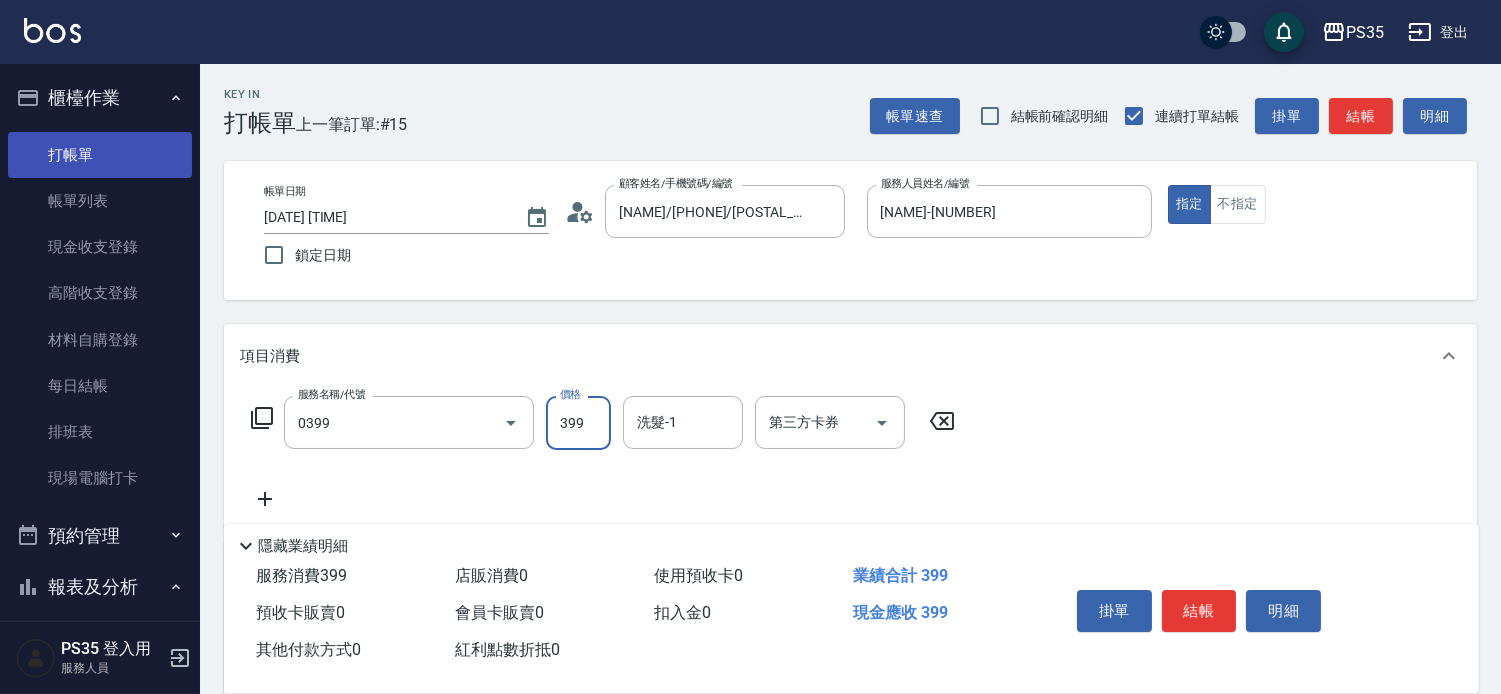 type on "海鹽399(0399)" 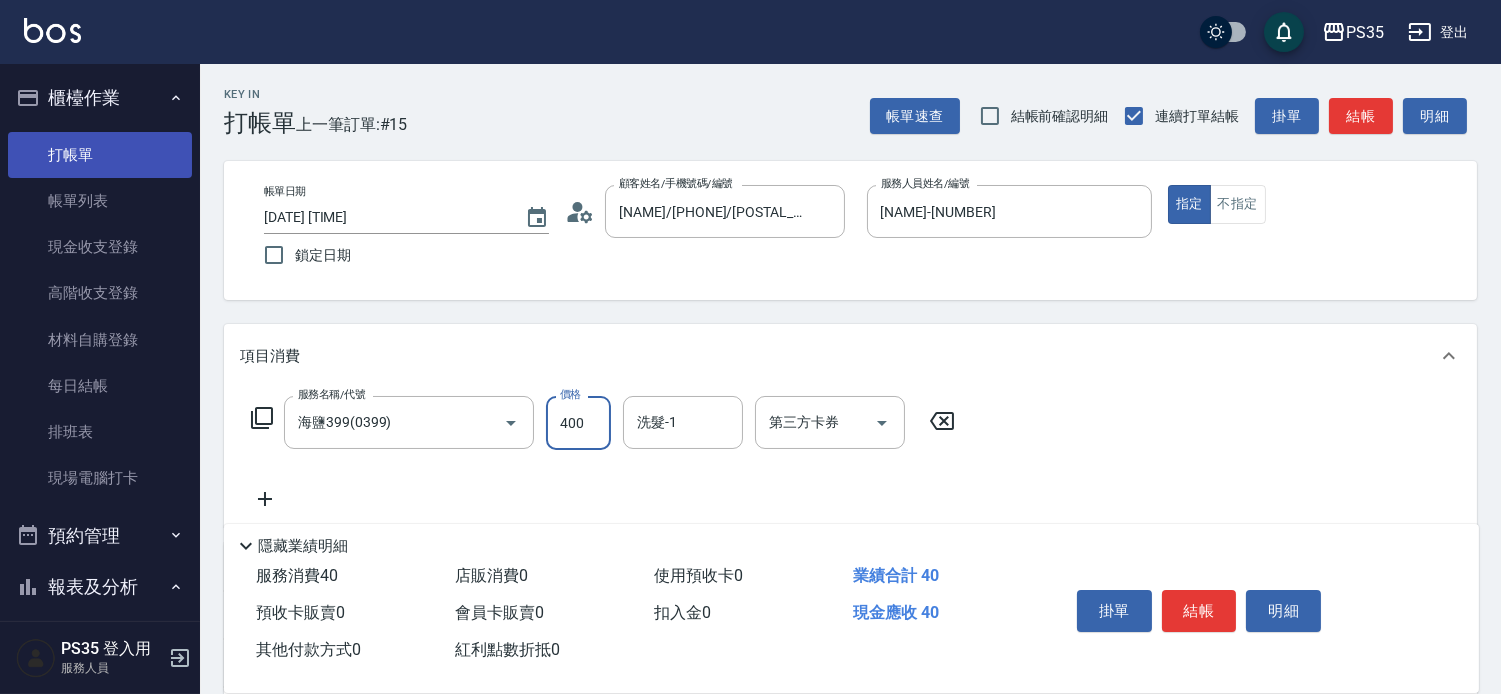type on "400" 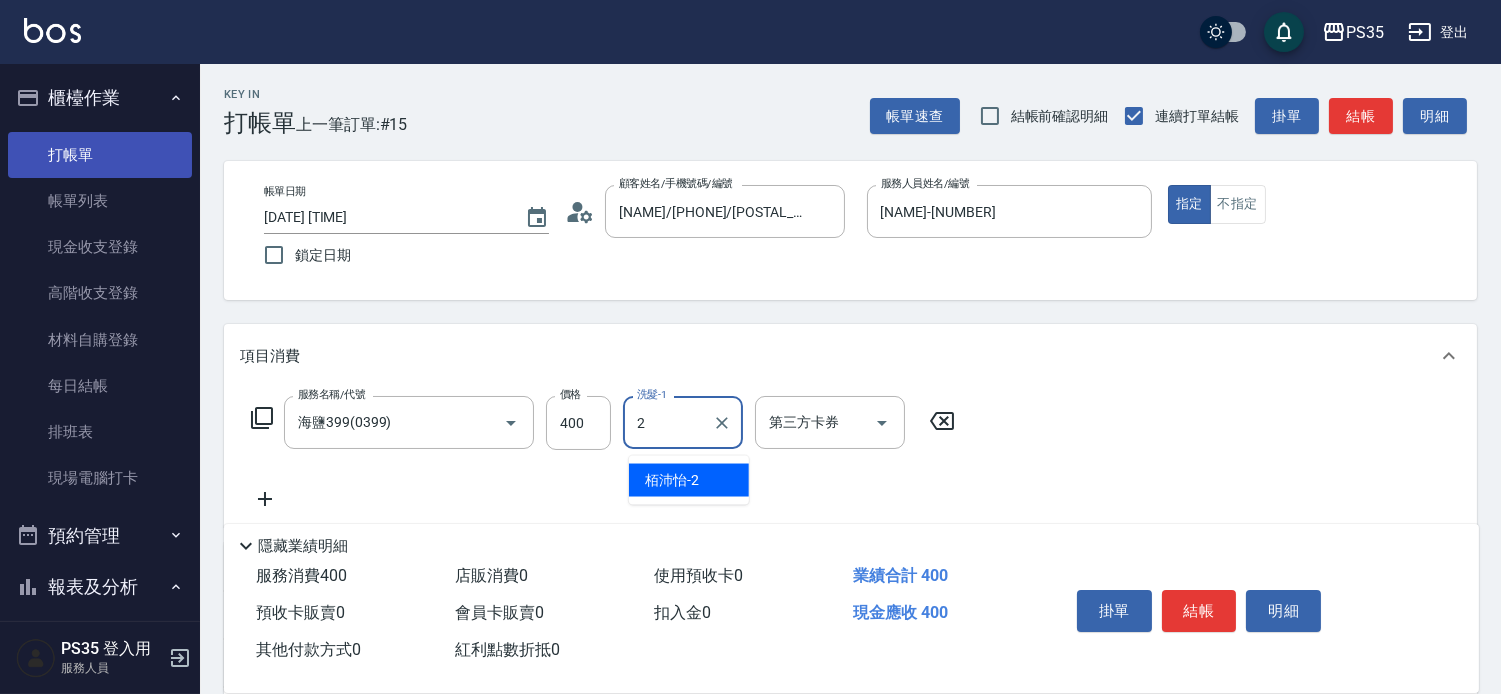 type on "[NAME]-[NUMBER]" 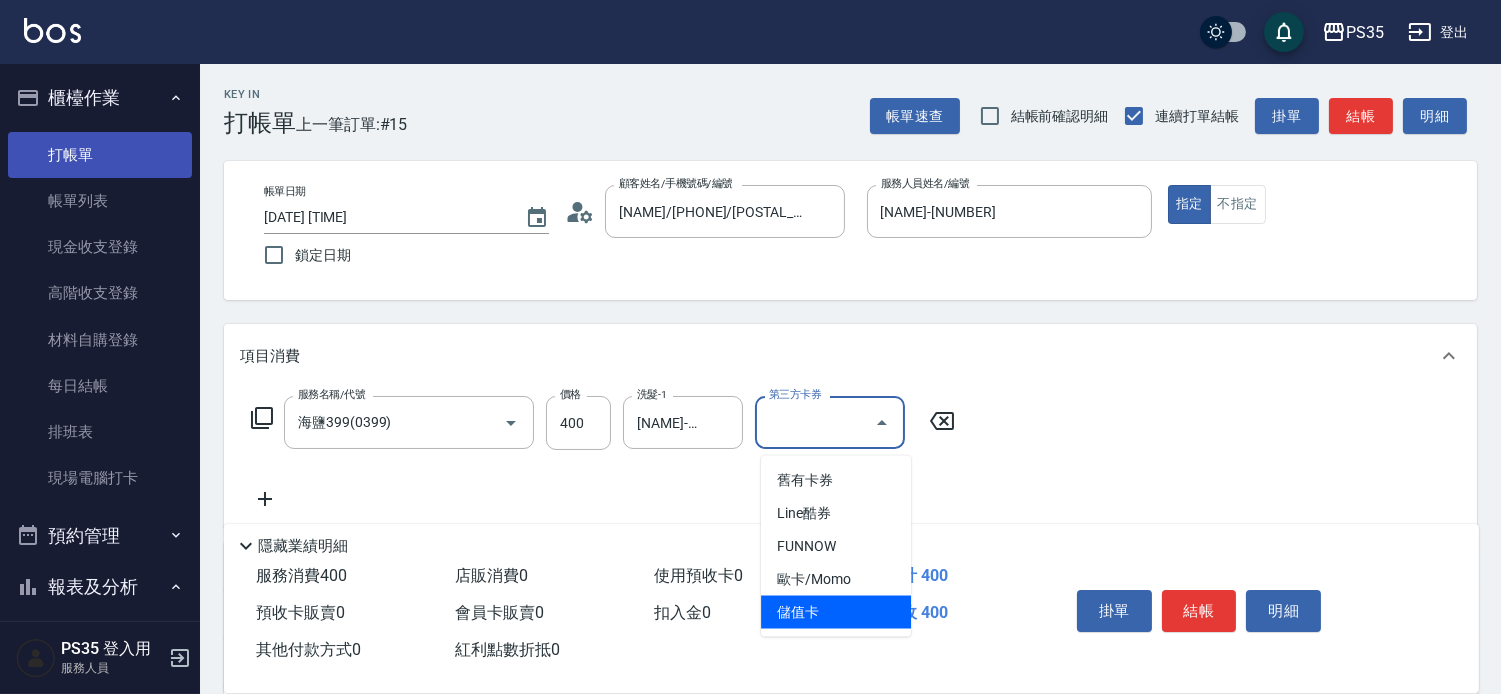 type on "儲值卡" 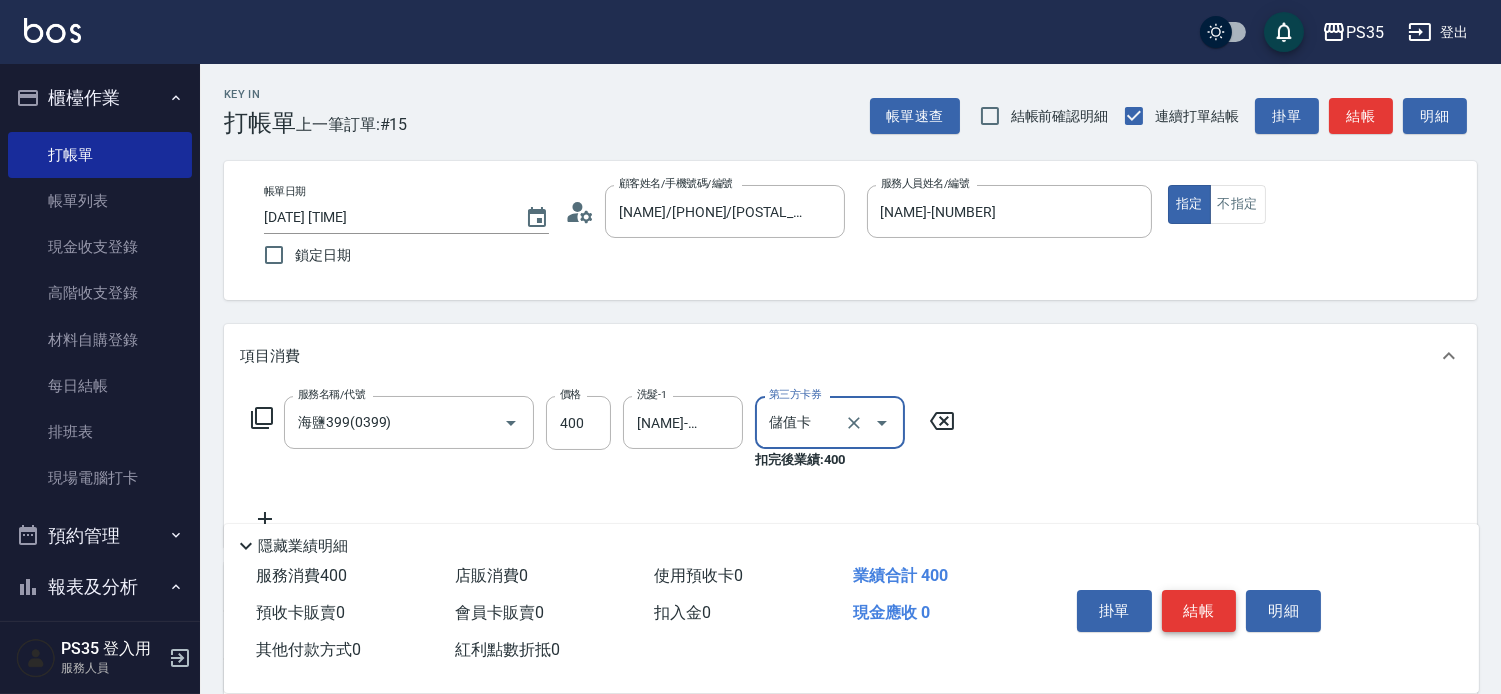 click on "結帳" at bounding box center (1199, 611) 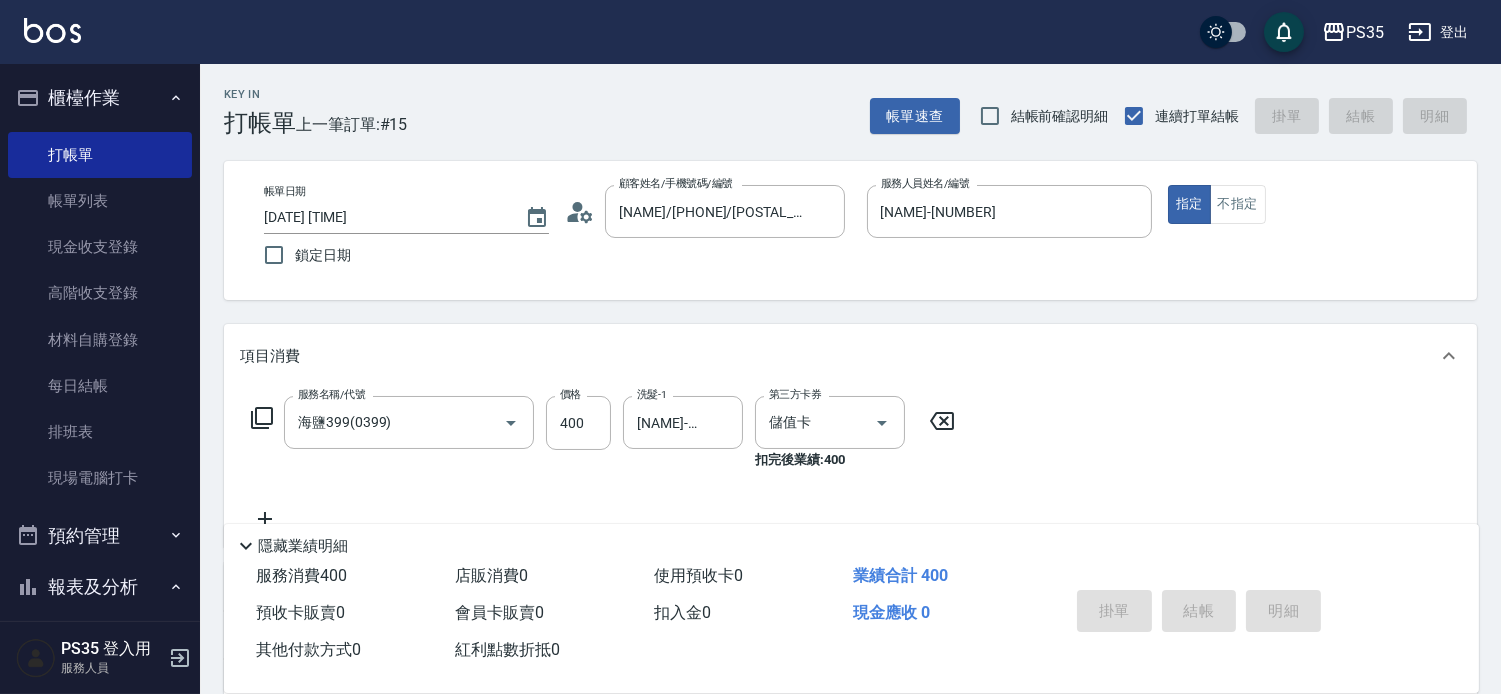 type on "[DATE] [TIME]" 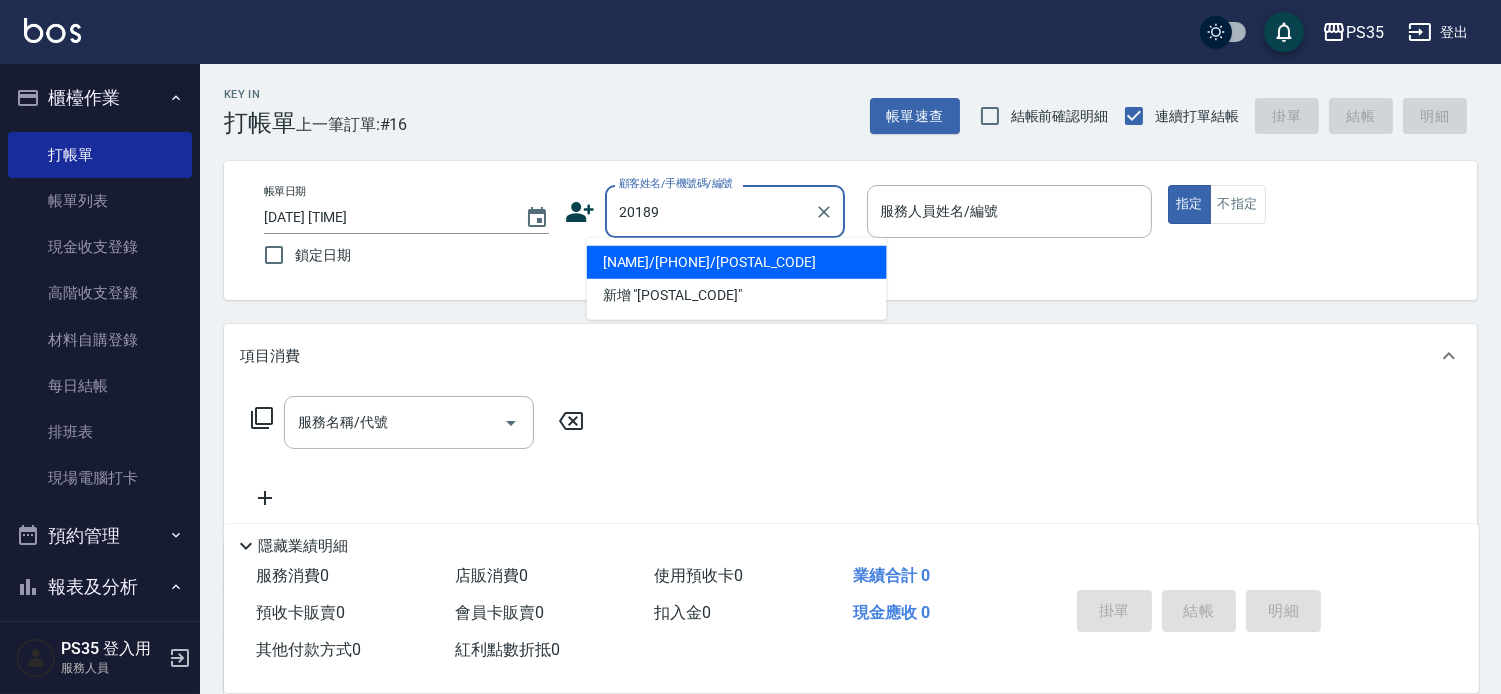 type on "[NAME]/[PHONE]/[POSTAL_CODE]" 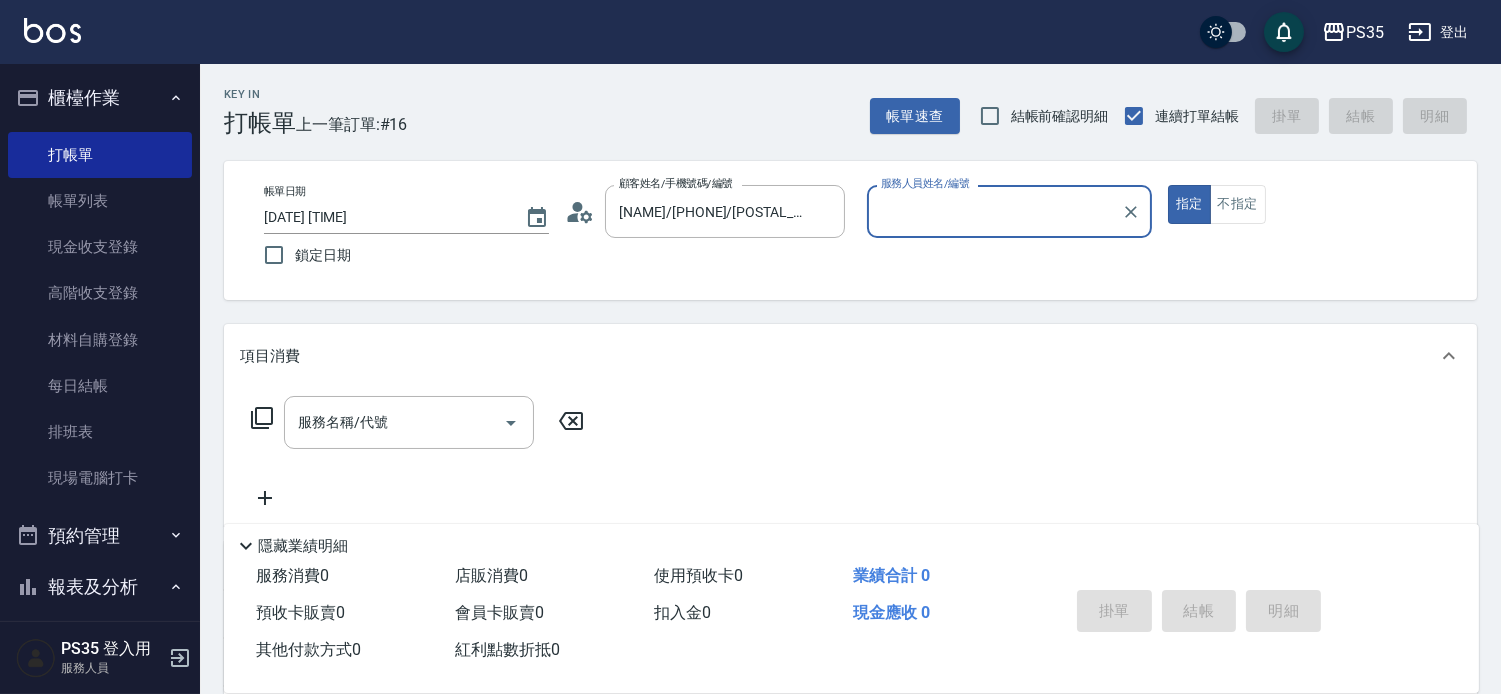 type on "[NAME]-[NUMBER]" 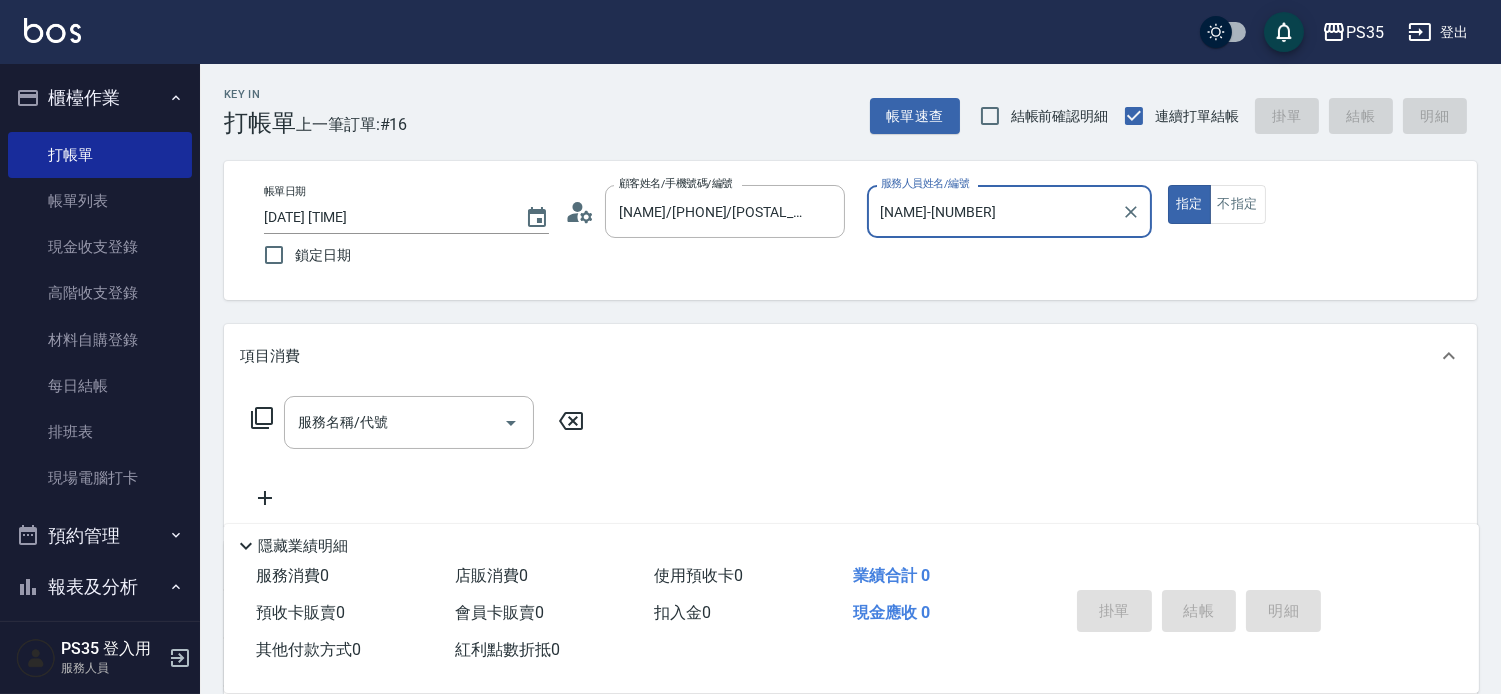 click on "指定" at bounding box center [1189, 204] 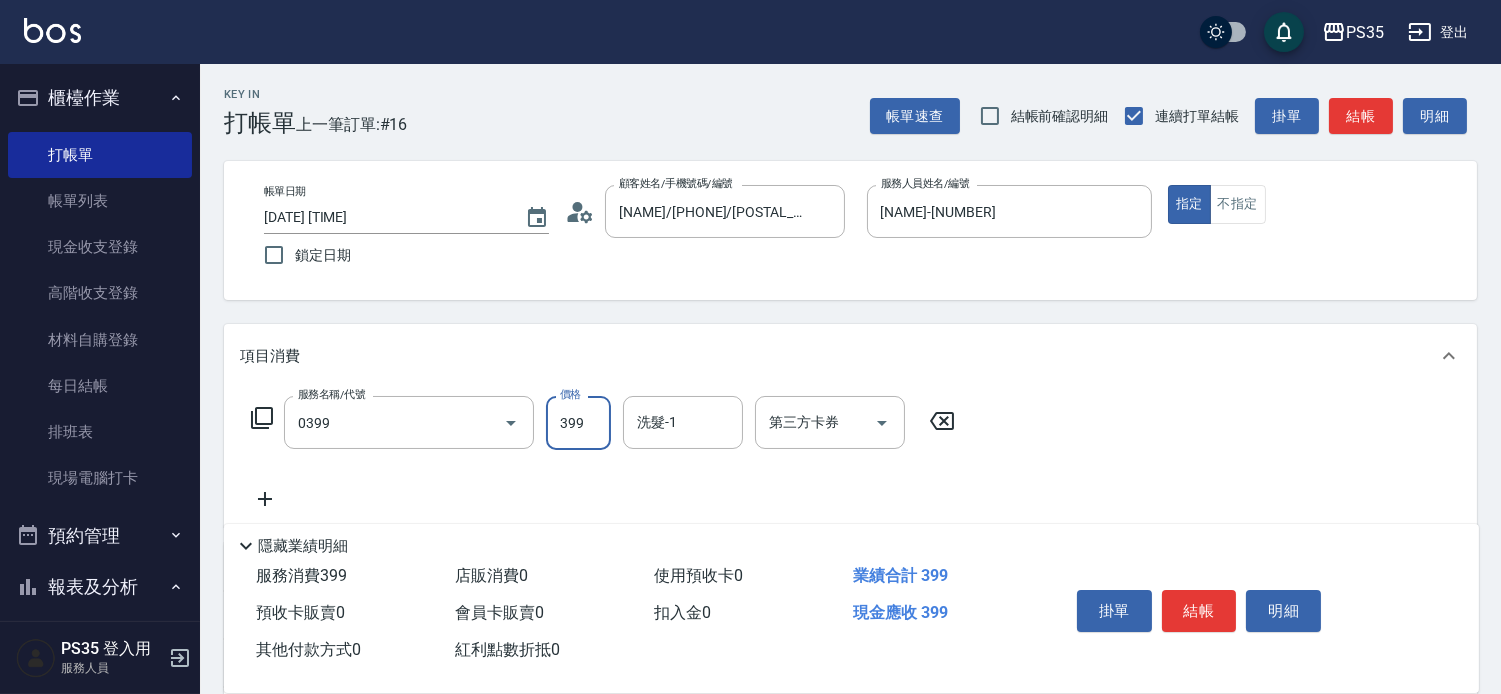 type on "海鹽399(0399)" 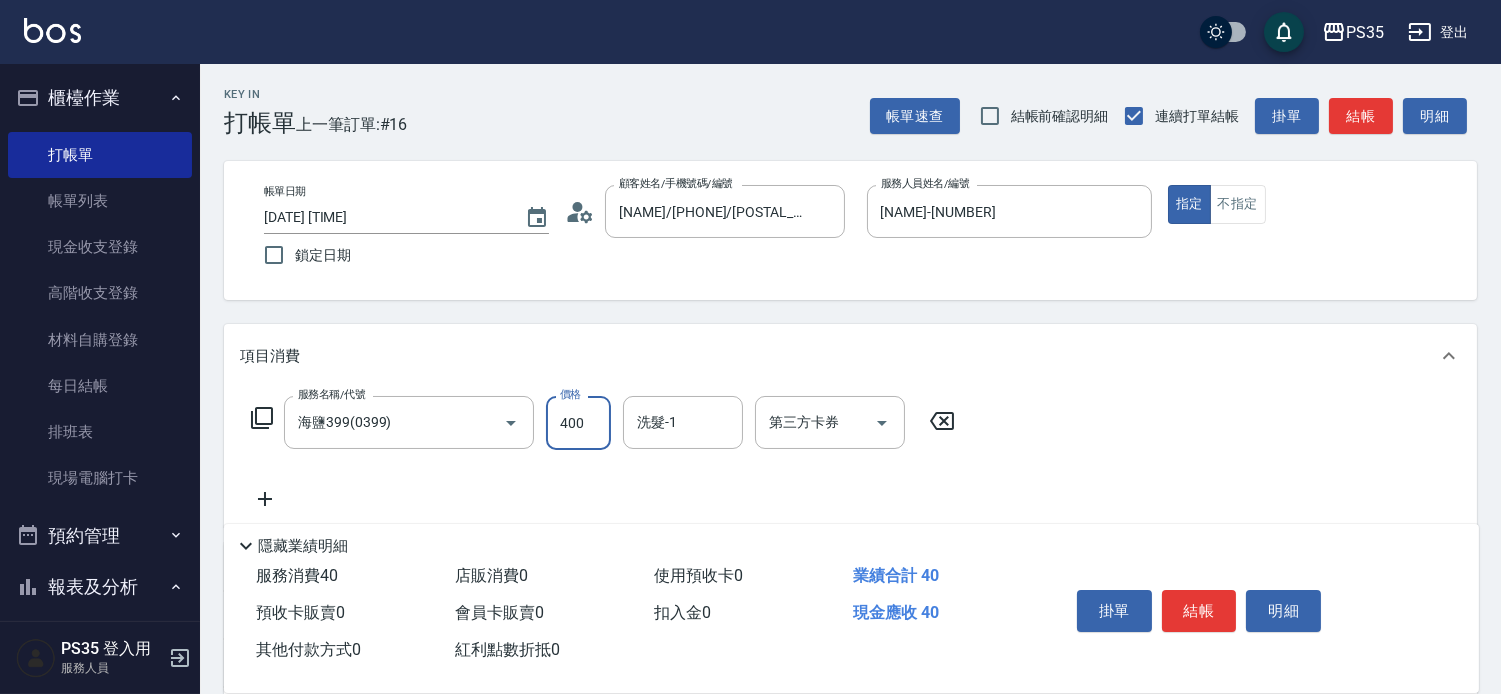type on "400" 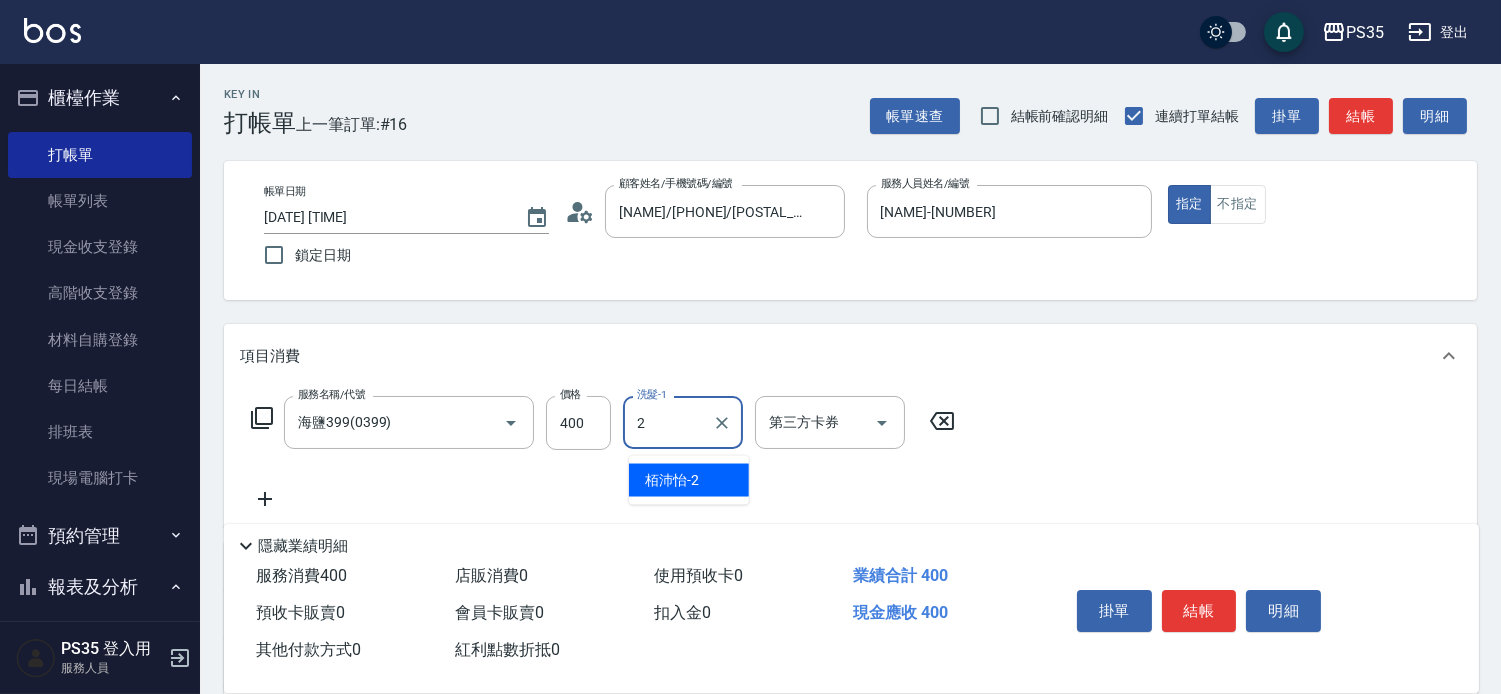 type on "[NAME]-[NUMBER]" 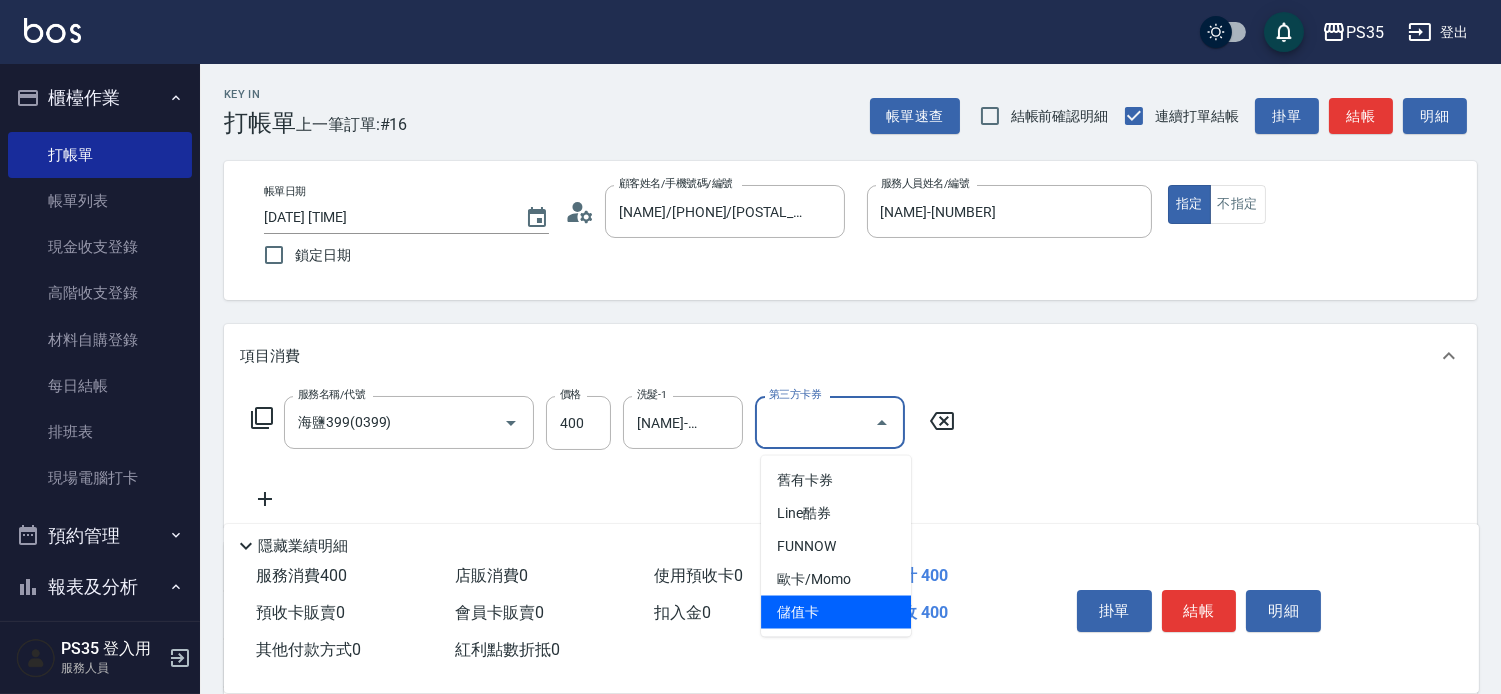 type on "儲值卡" 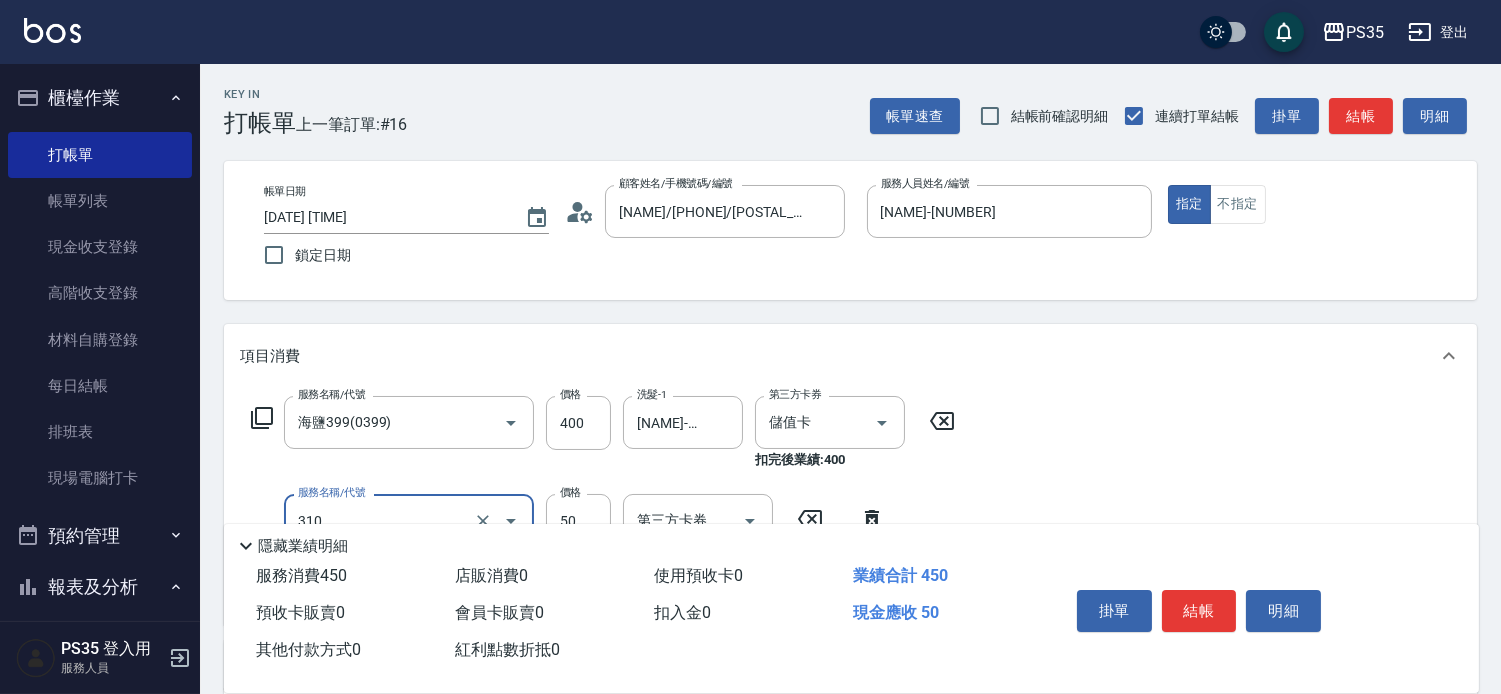 scroll, scrollTop: 111, scrollLeft: 0, axis: vertical 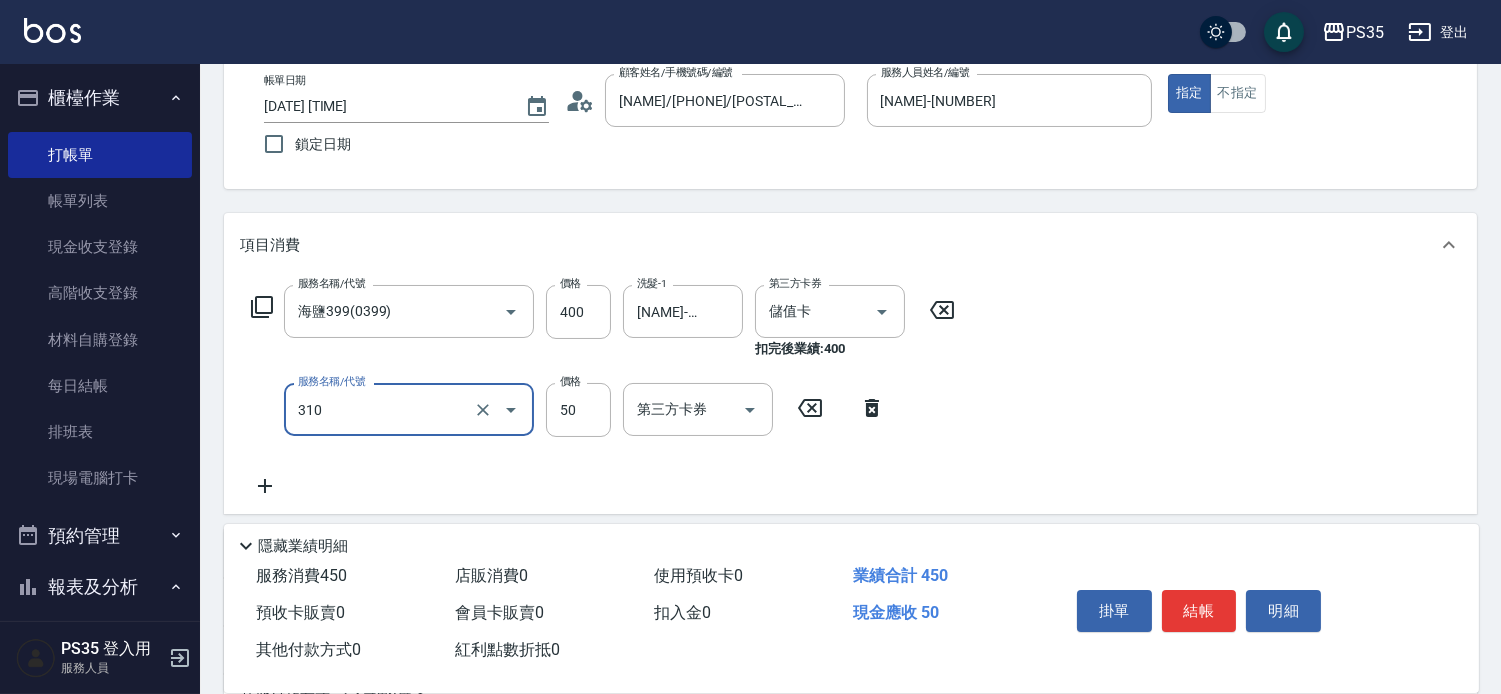 type on "剪瀏海(310)" 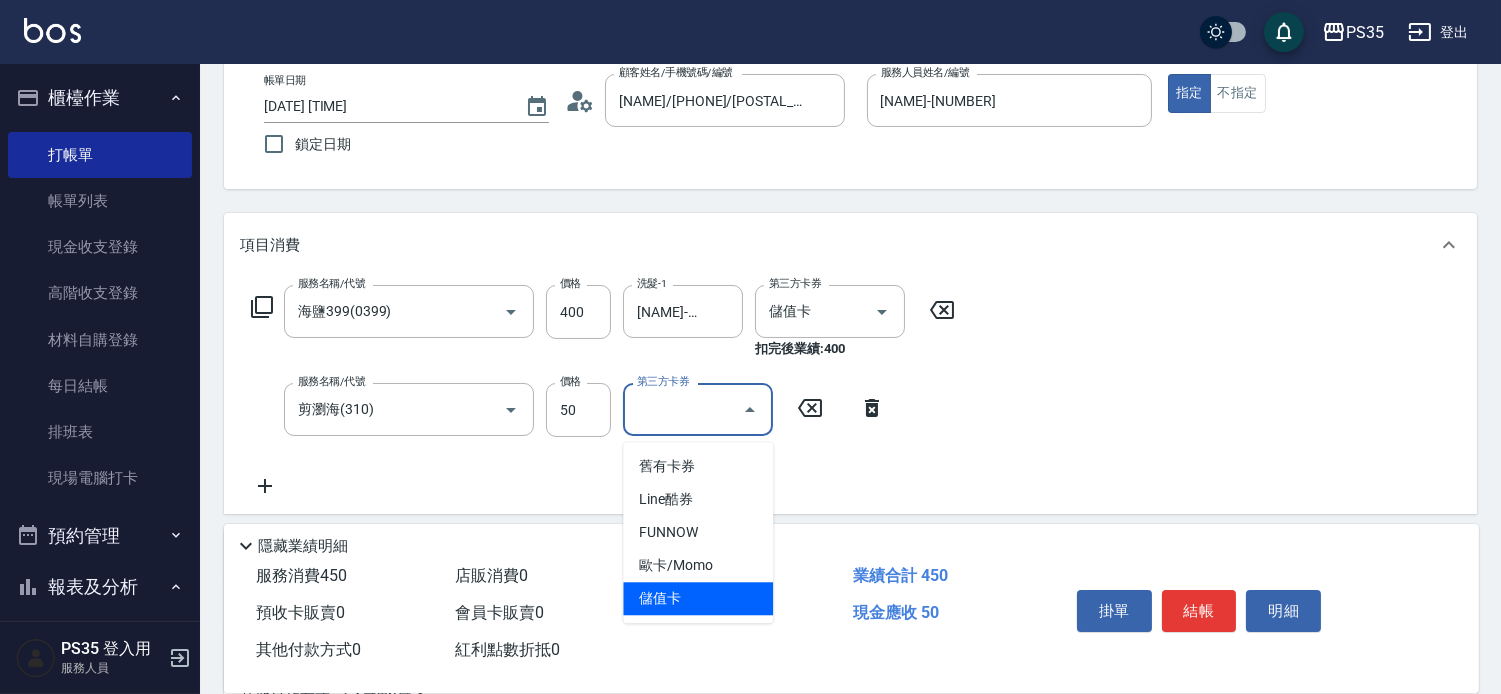type on "儲值卡" 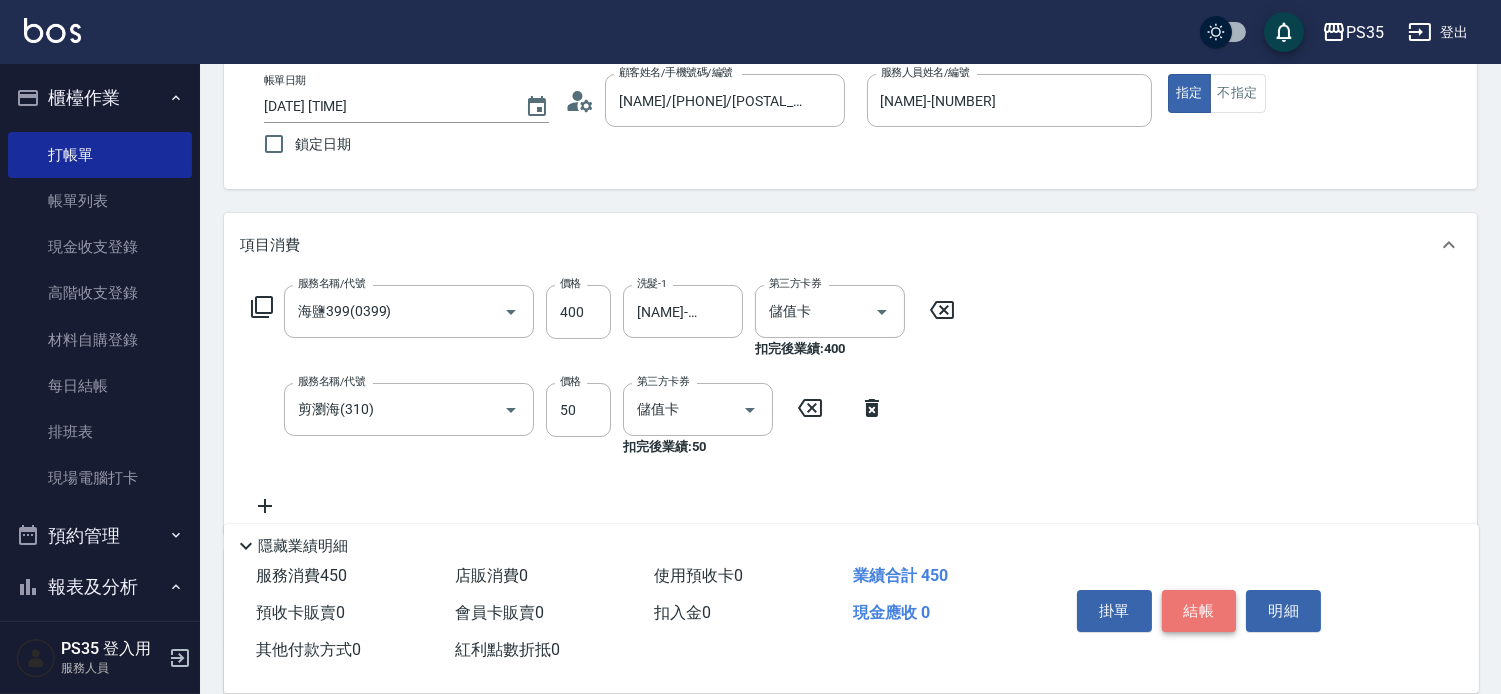click on "結帳" at bounding box center (1199, 611) 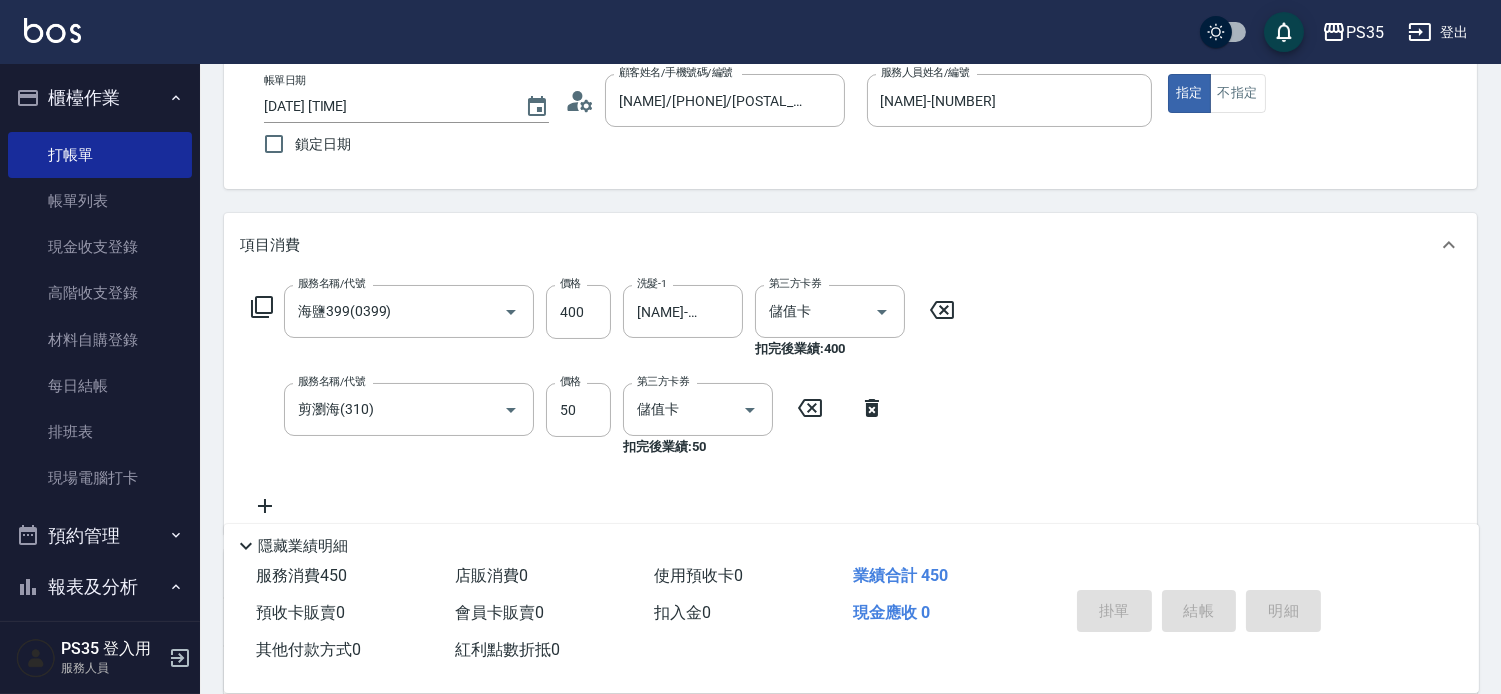 type on "[DATE] [TIME]" 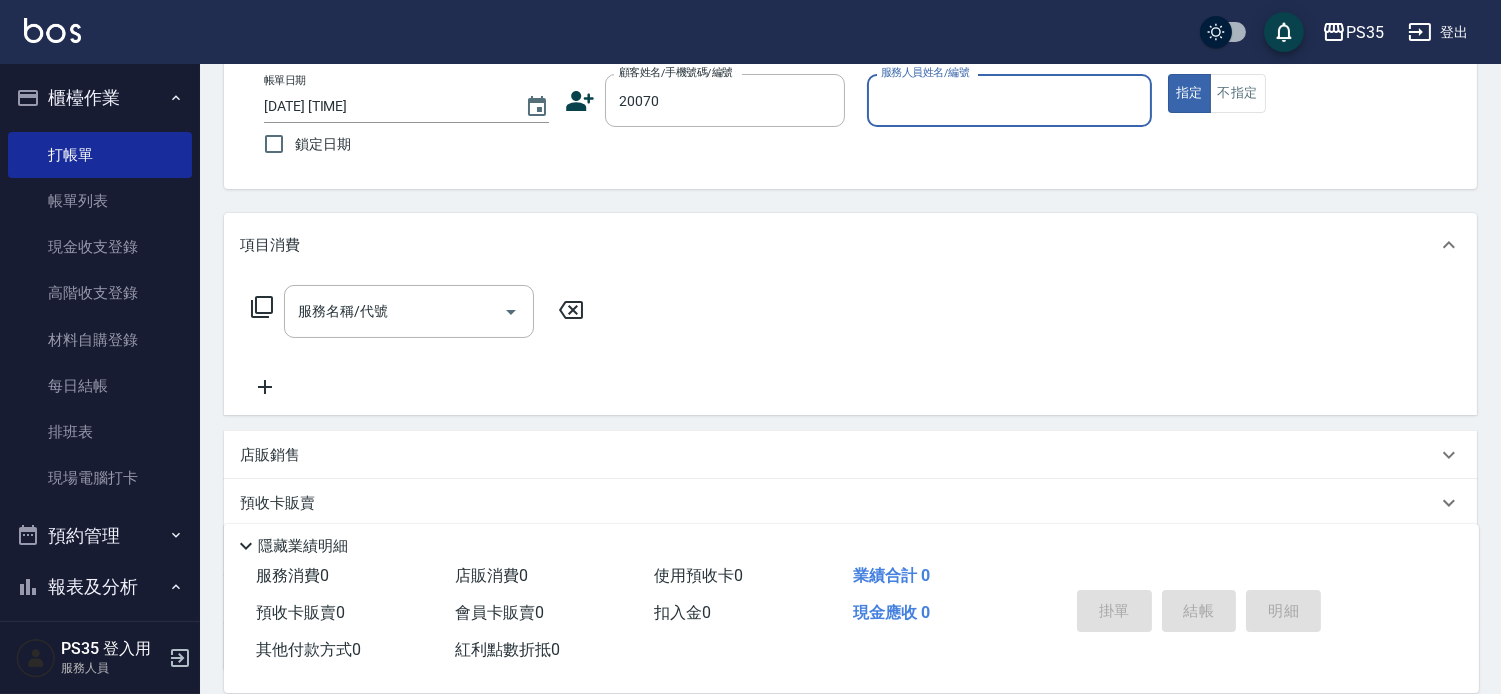 type on "[NAME]/[PHONE]/[POSTAL_CODE]" 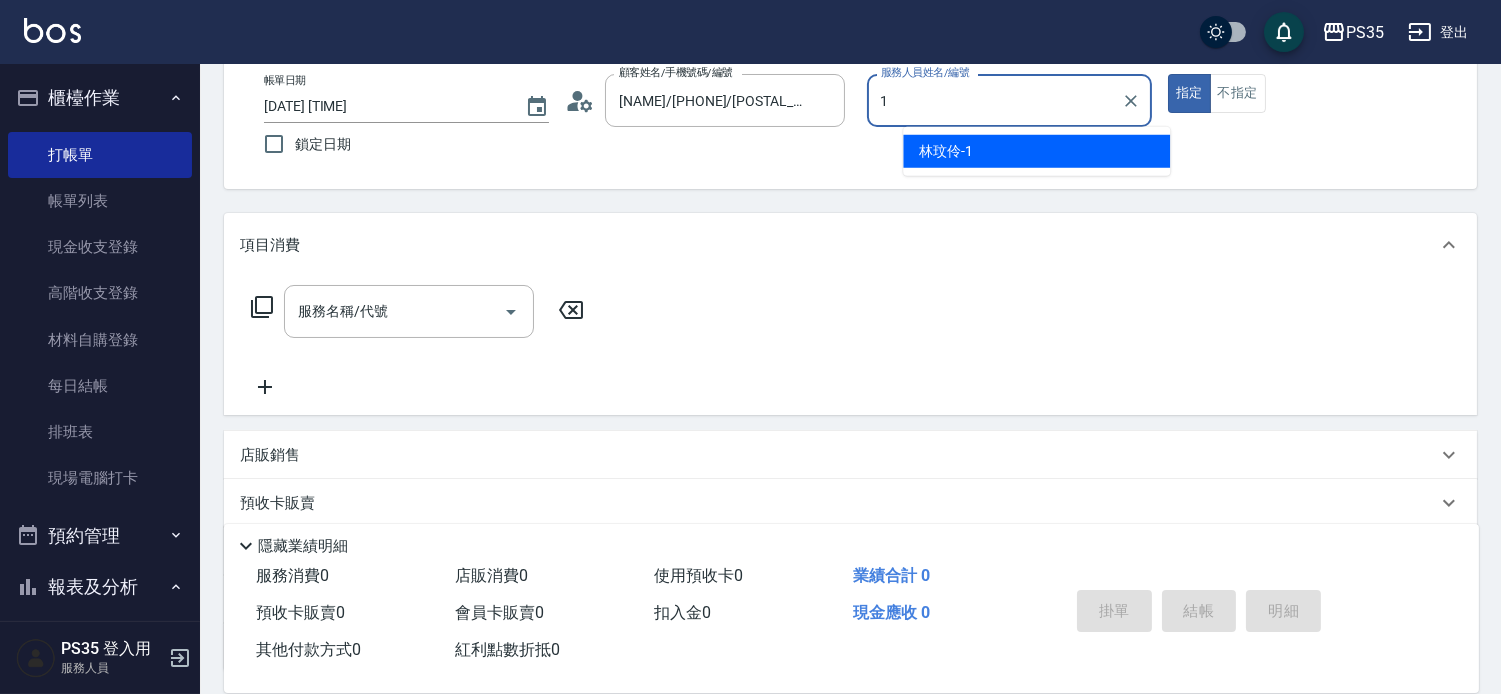 type on "[NAME]-[NUMBER]" 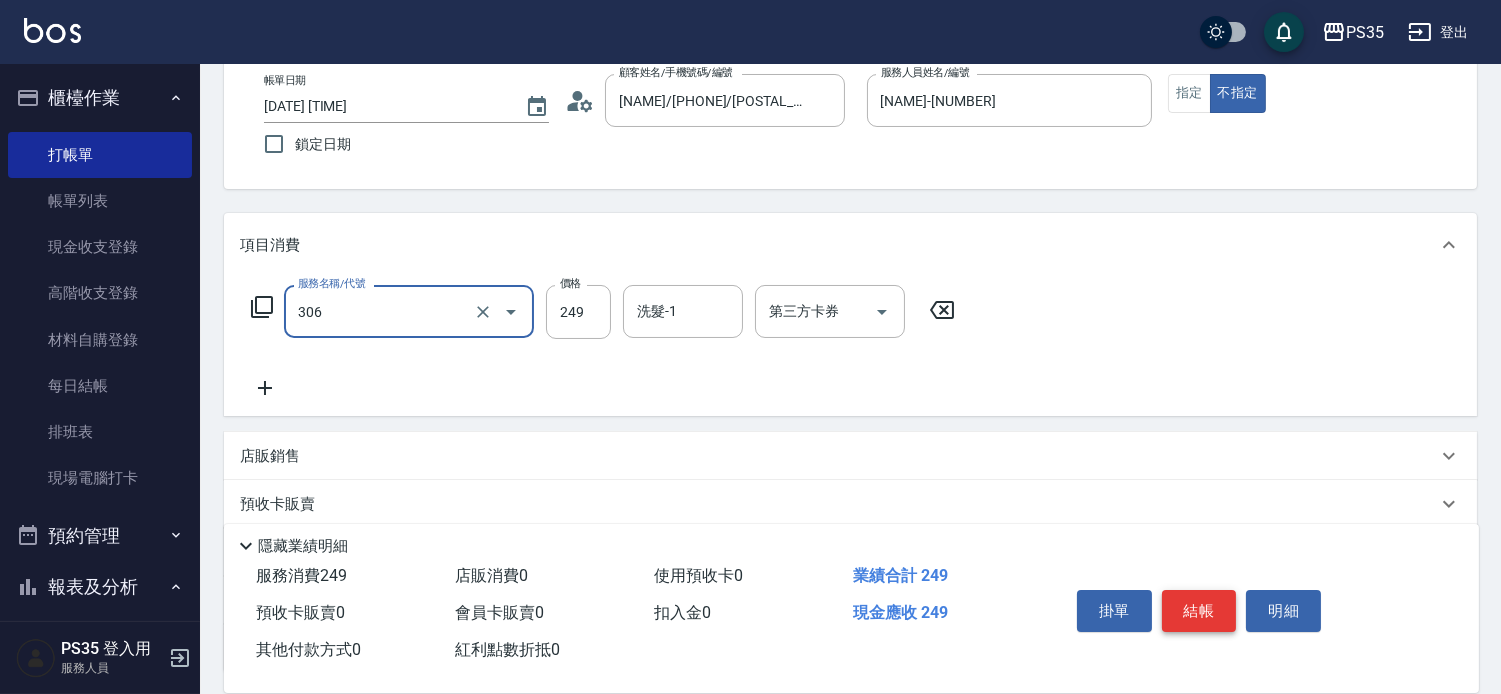 type on "剪髮(306)" 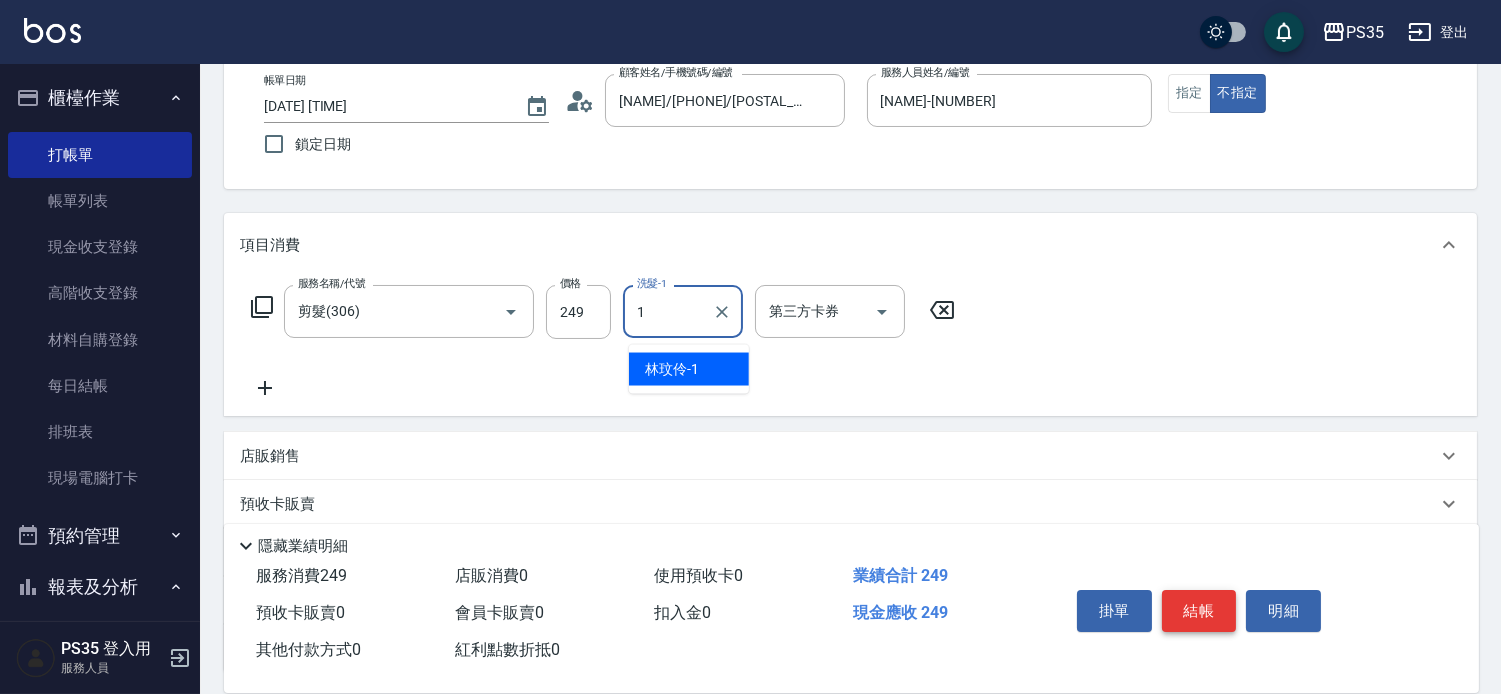 type on "[NAME]-[NUMBER]" 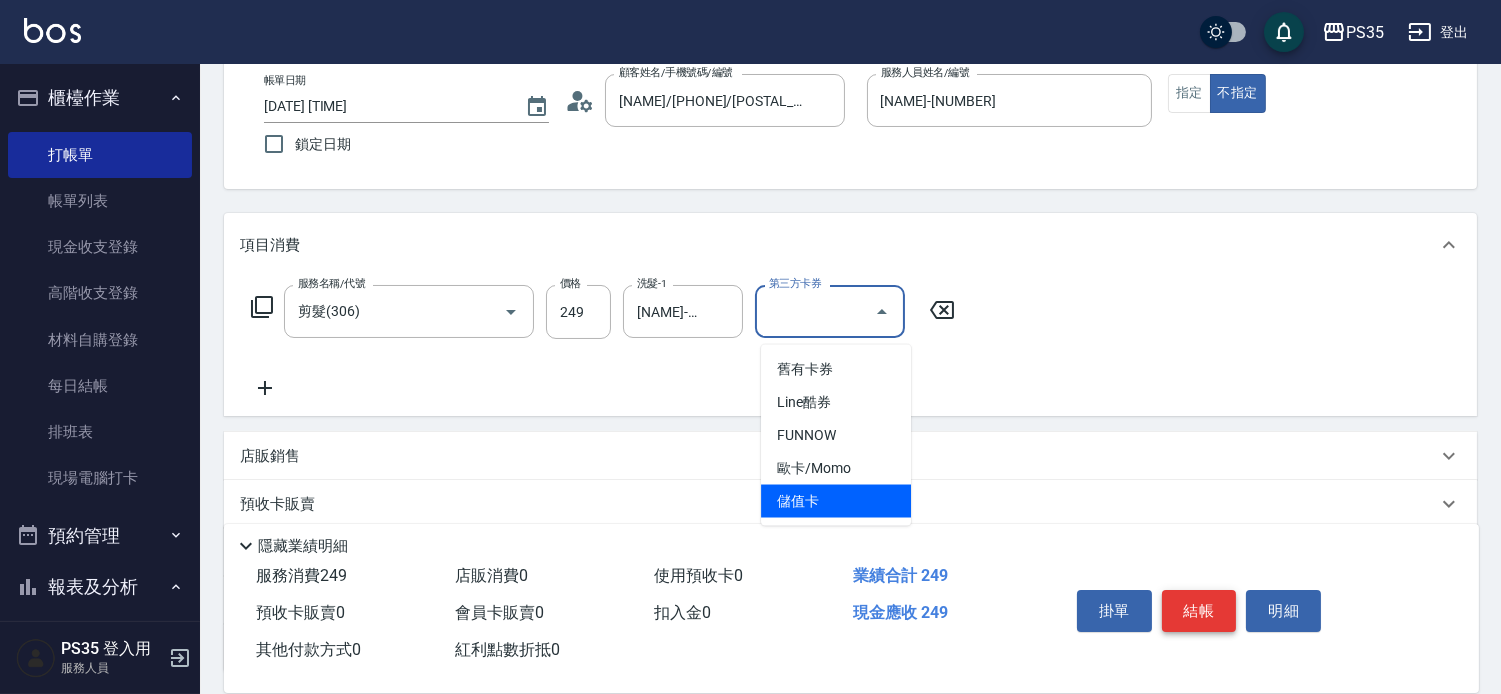type on "儲值卡" 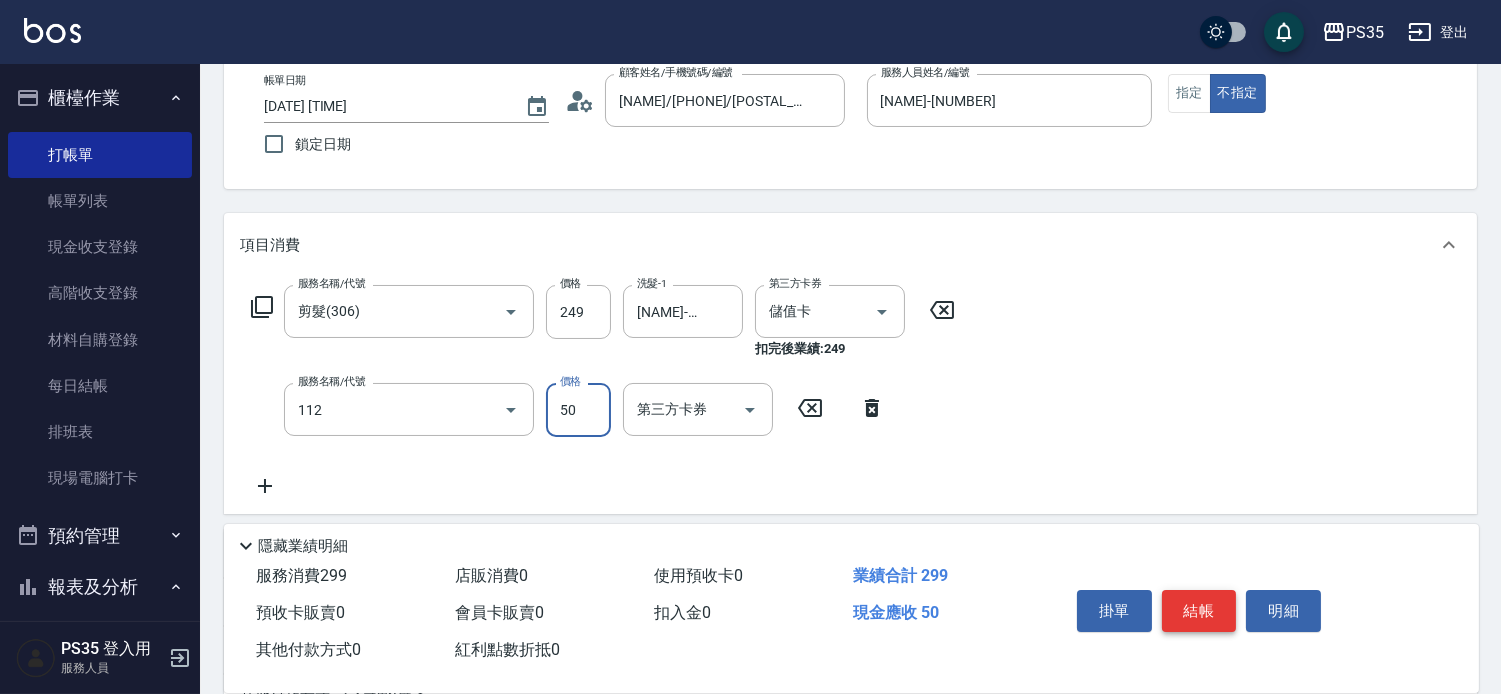 type on "精油50(112)" 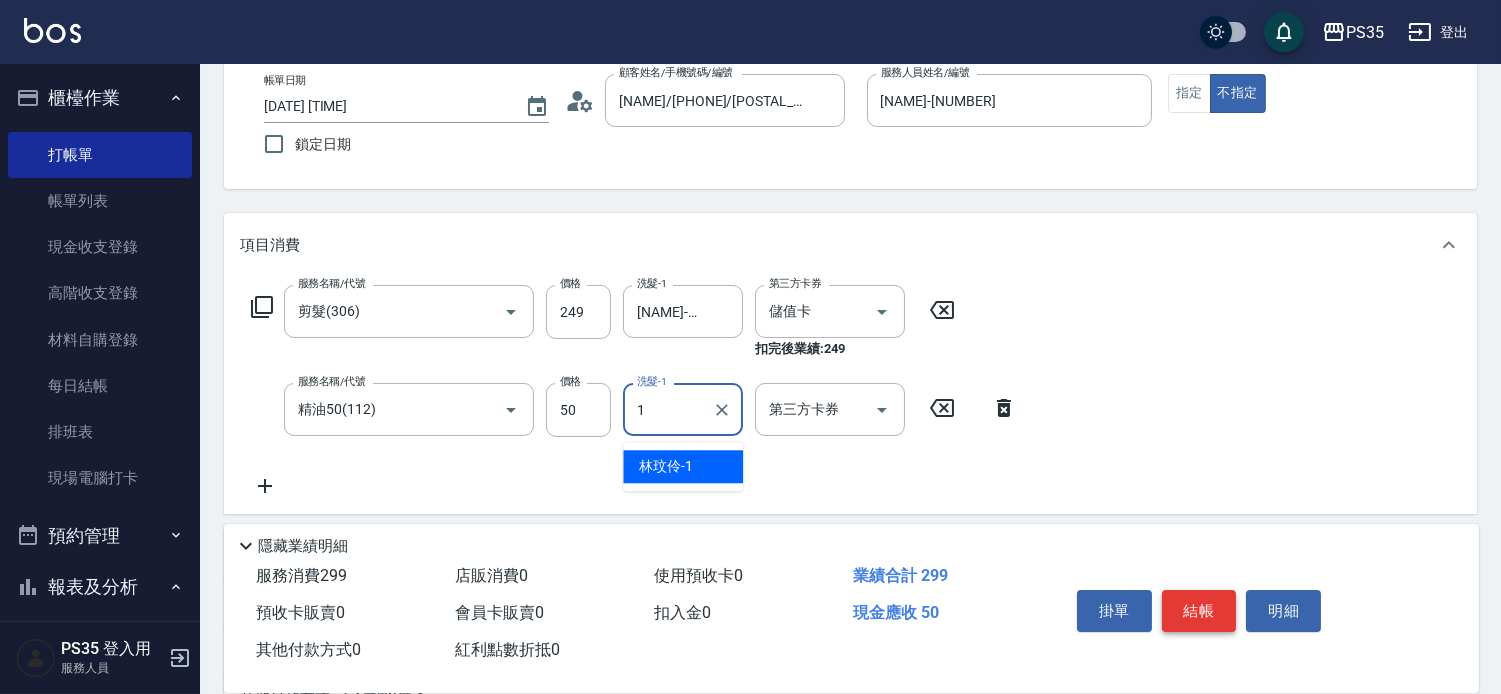 type on "[NAME]-[NUMBER]" 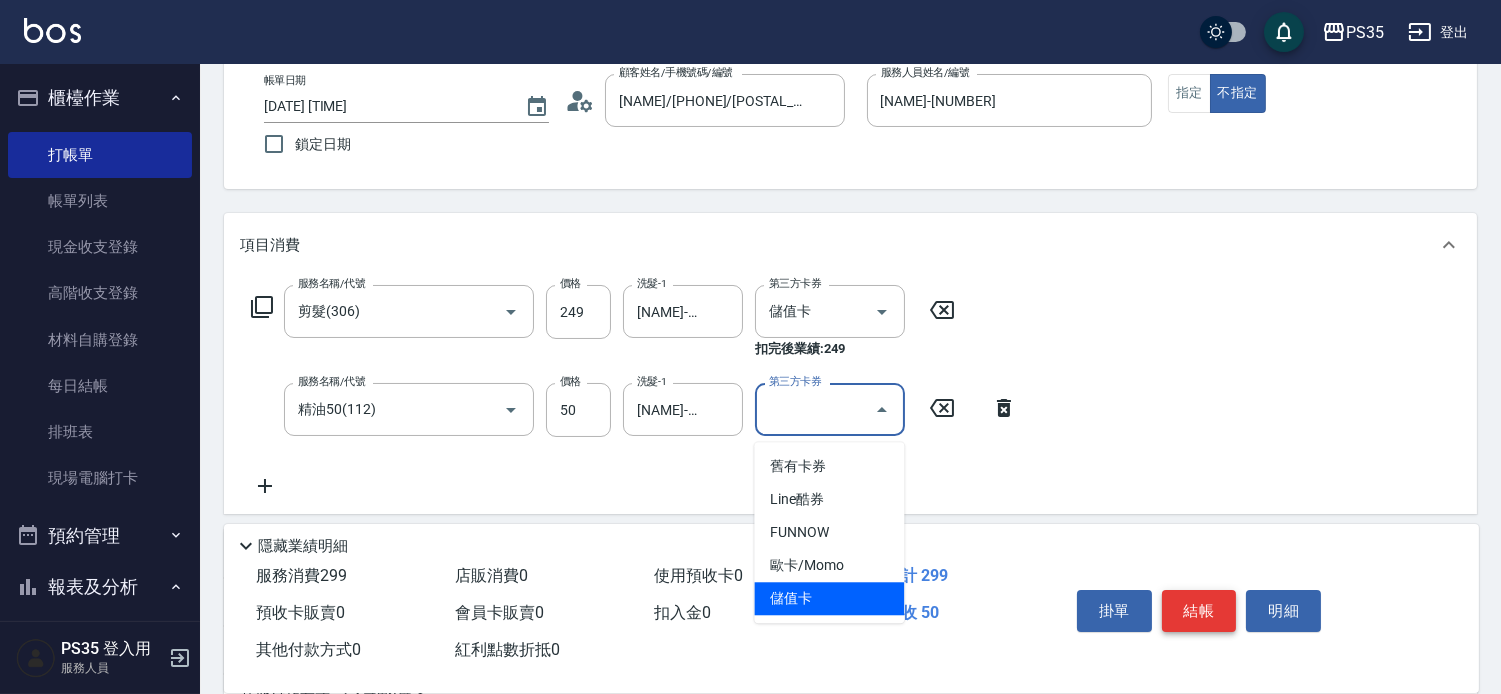 type on "儲值卡" 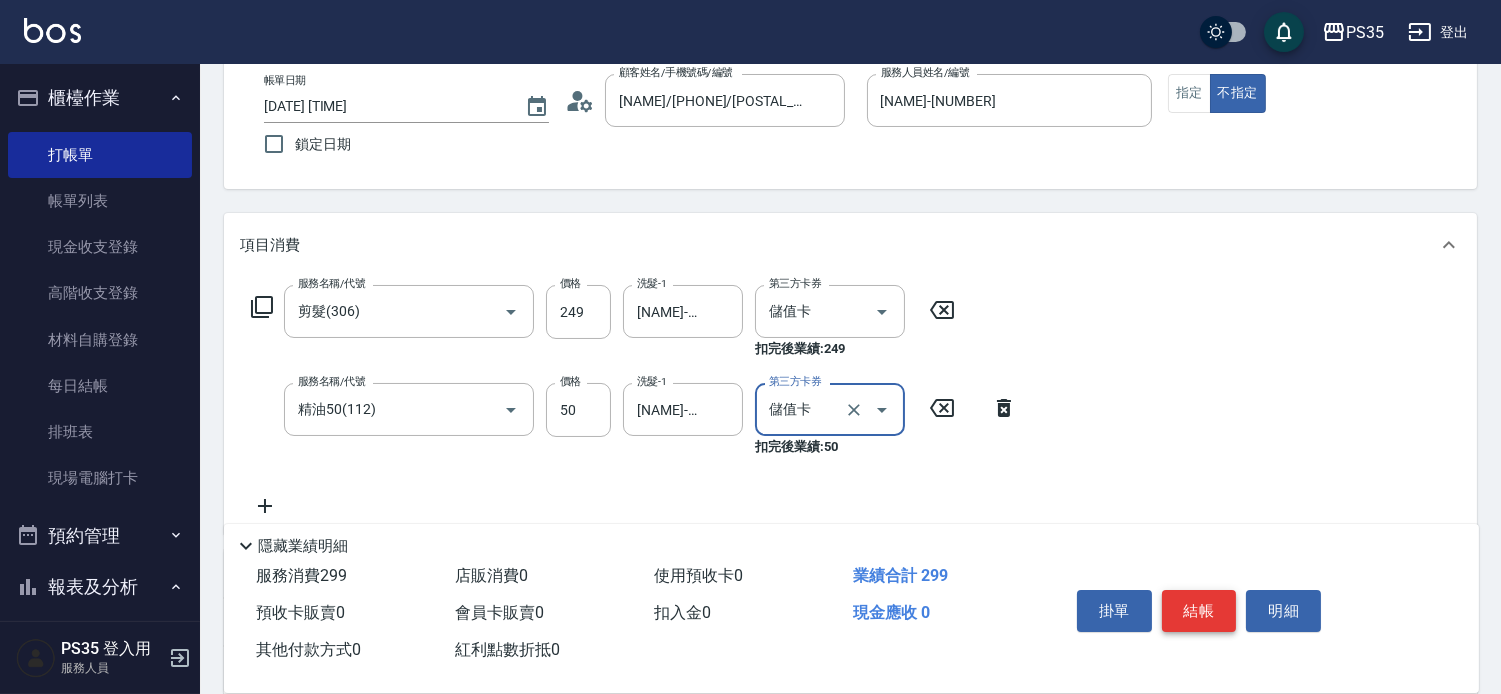 click on "結帳" at bounding box center (1199, 611) 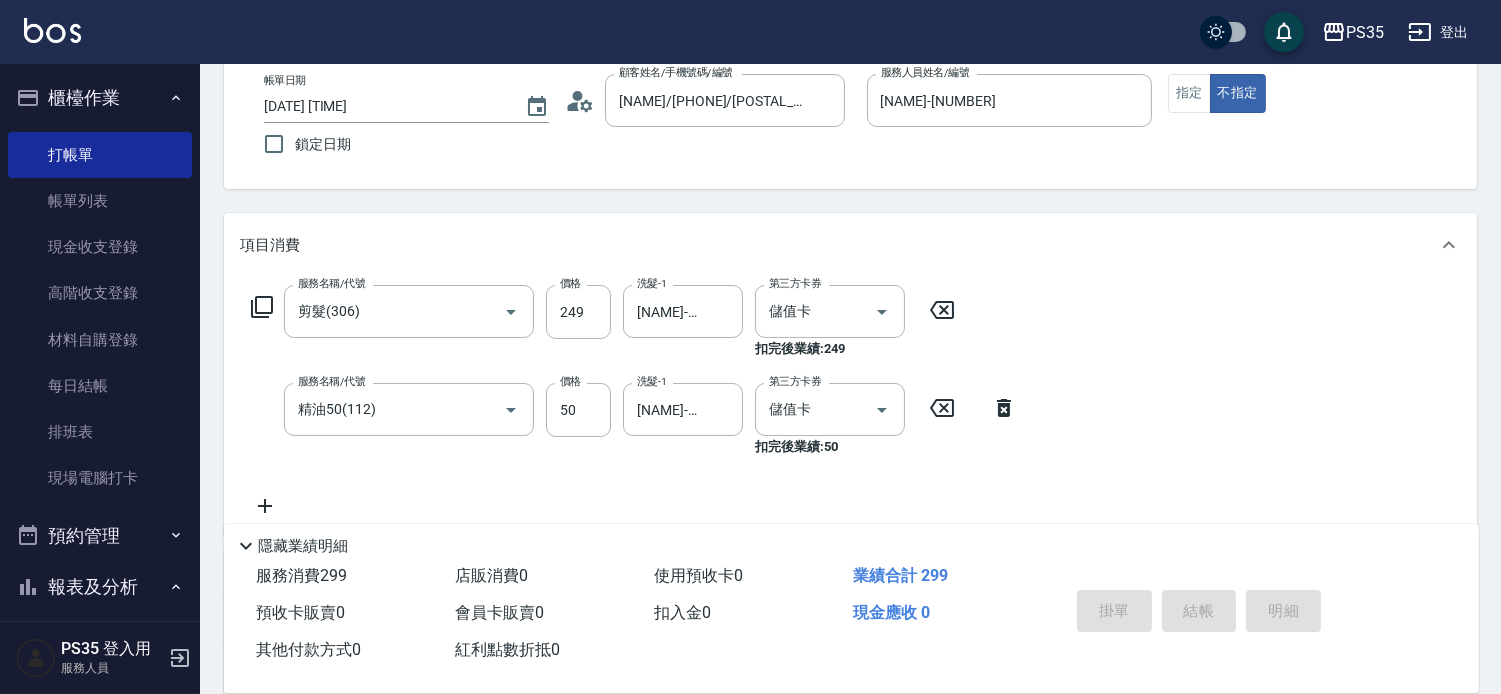 type 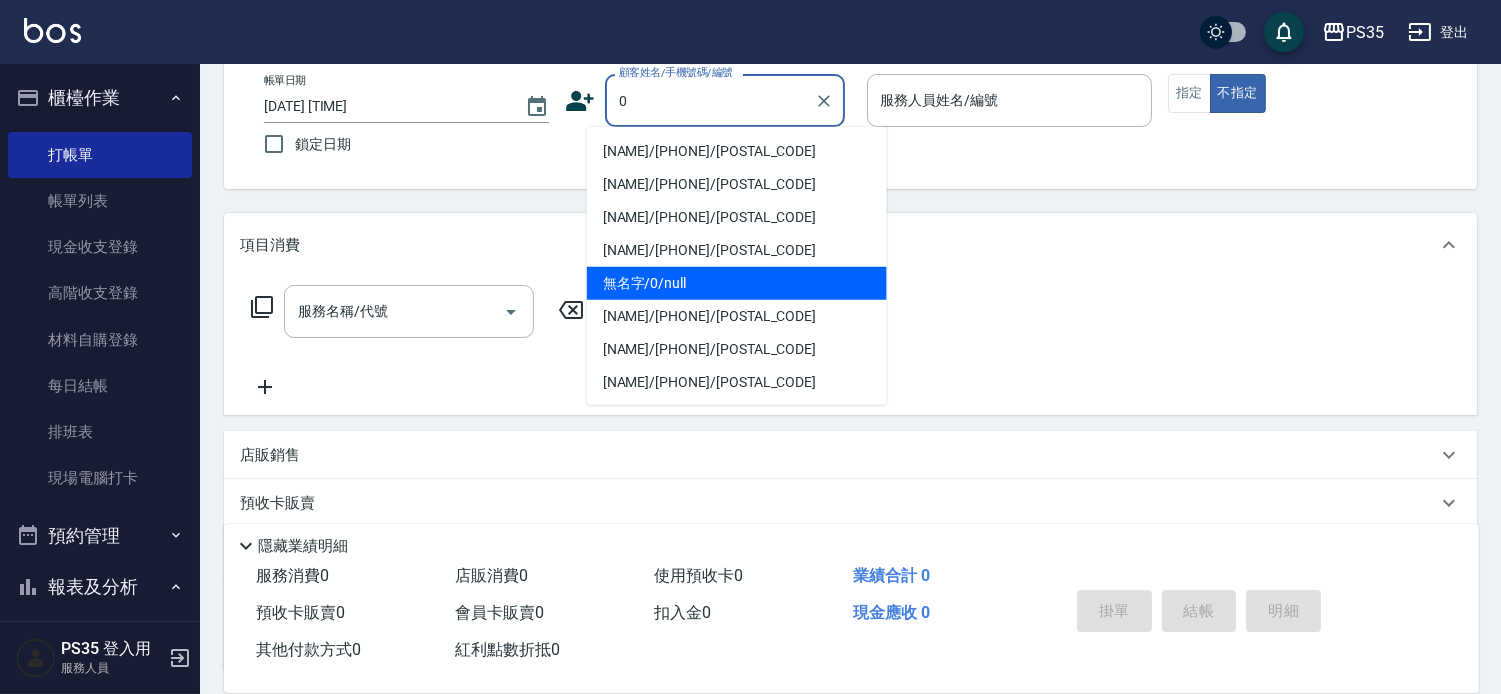 click on "無名字/0/null" at bounding box center [737, 283] 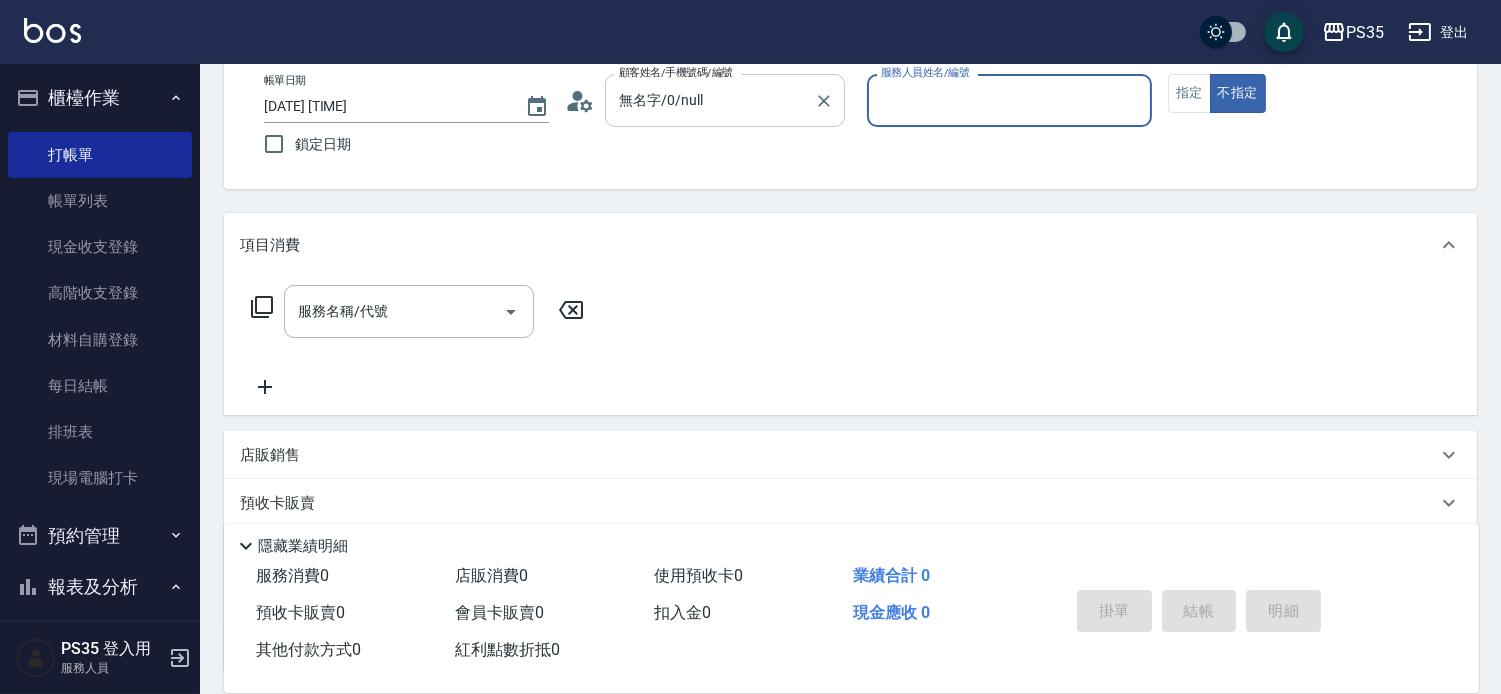 click on "無名字/0/null" at bounding box center [710, 100] 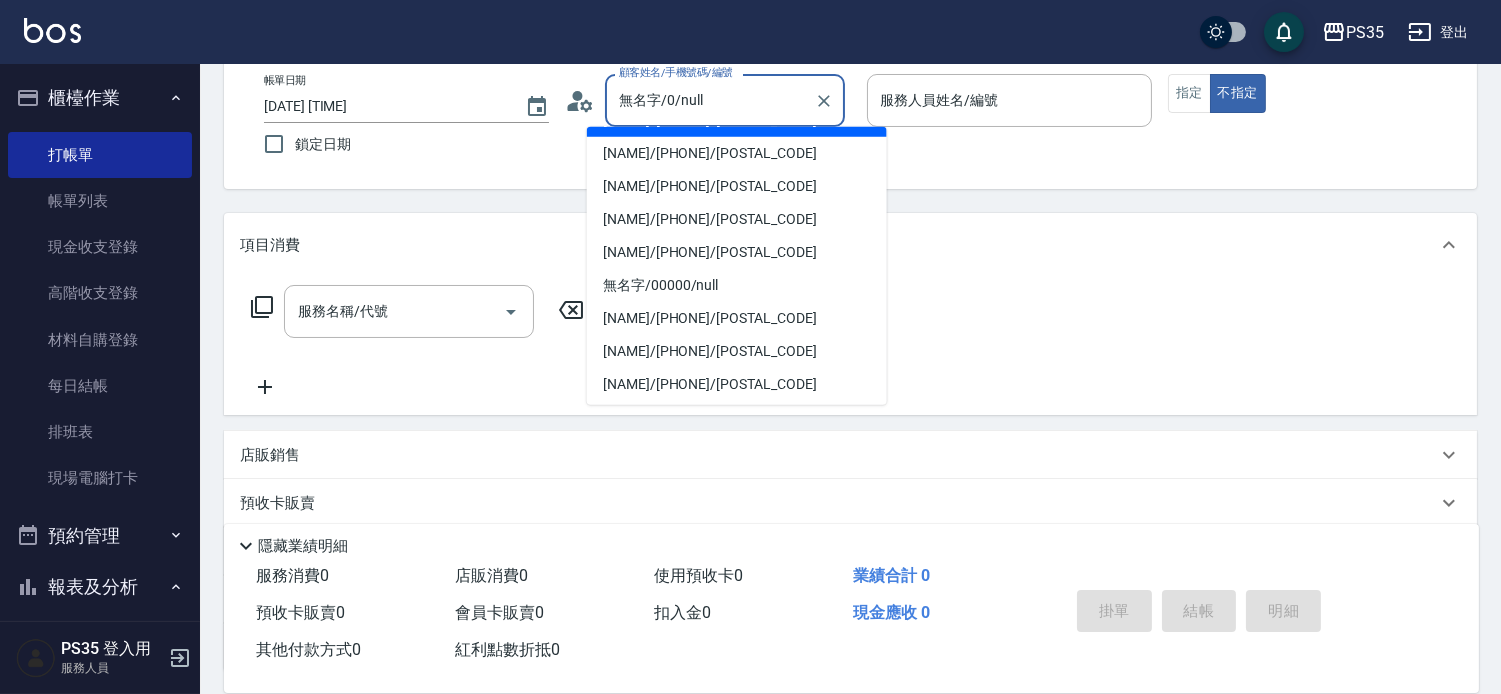 scroll, scrollTop: 222, scrollLeft: 0, axis: vertical 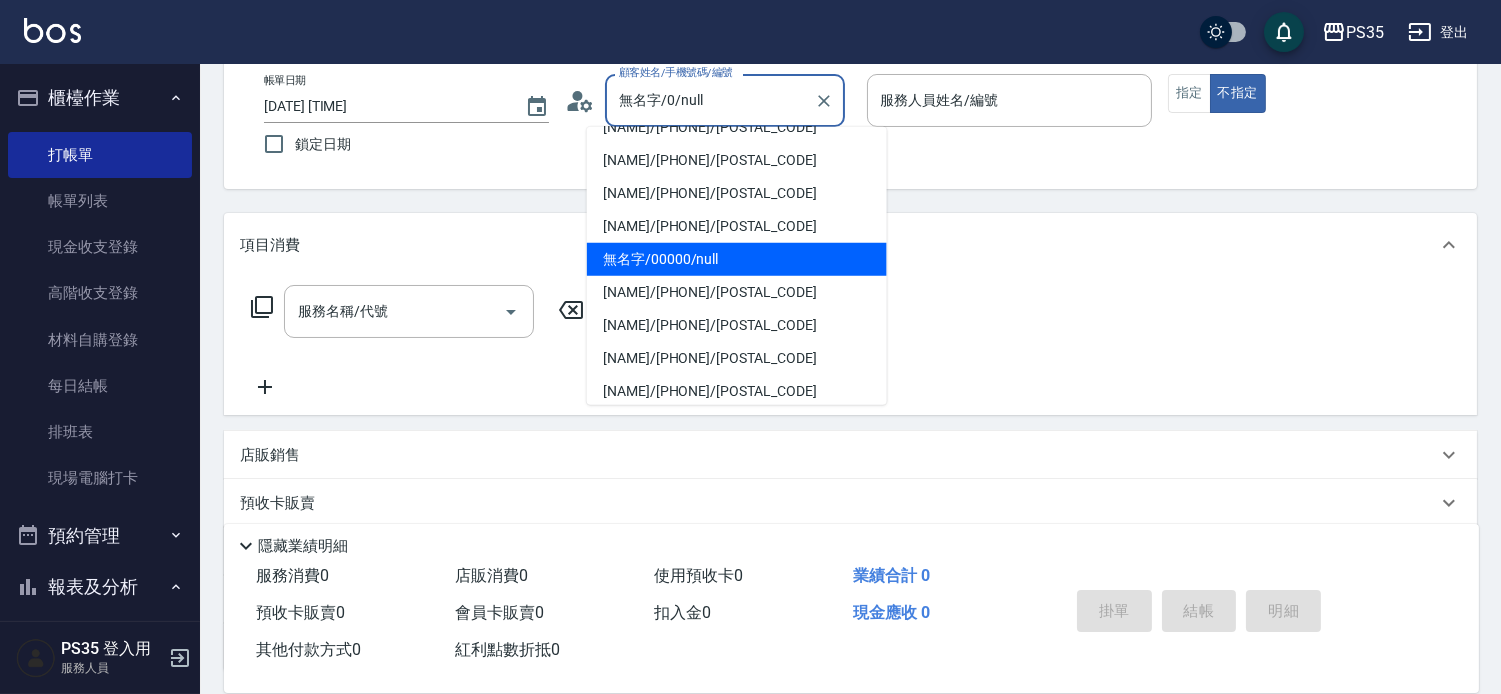 click on "無名字/00000/null" at bounding box center (737, 259) 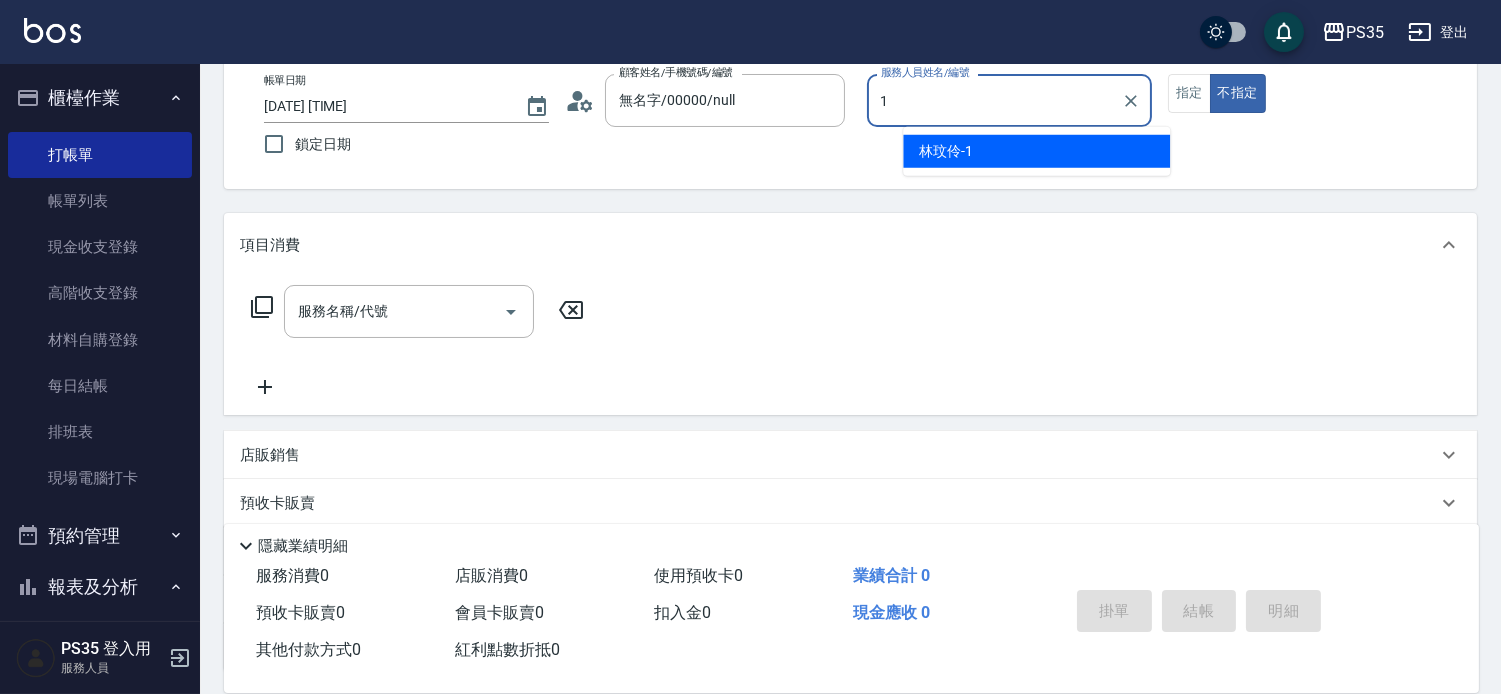 type on "[NAME]-[NUMBER]" 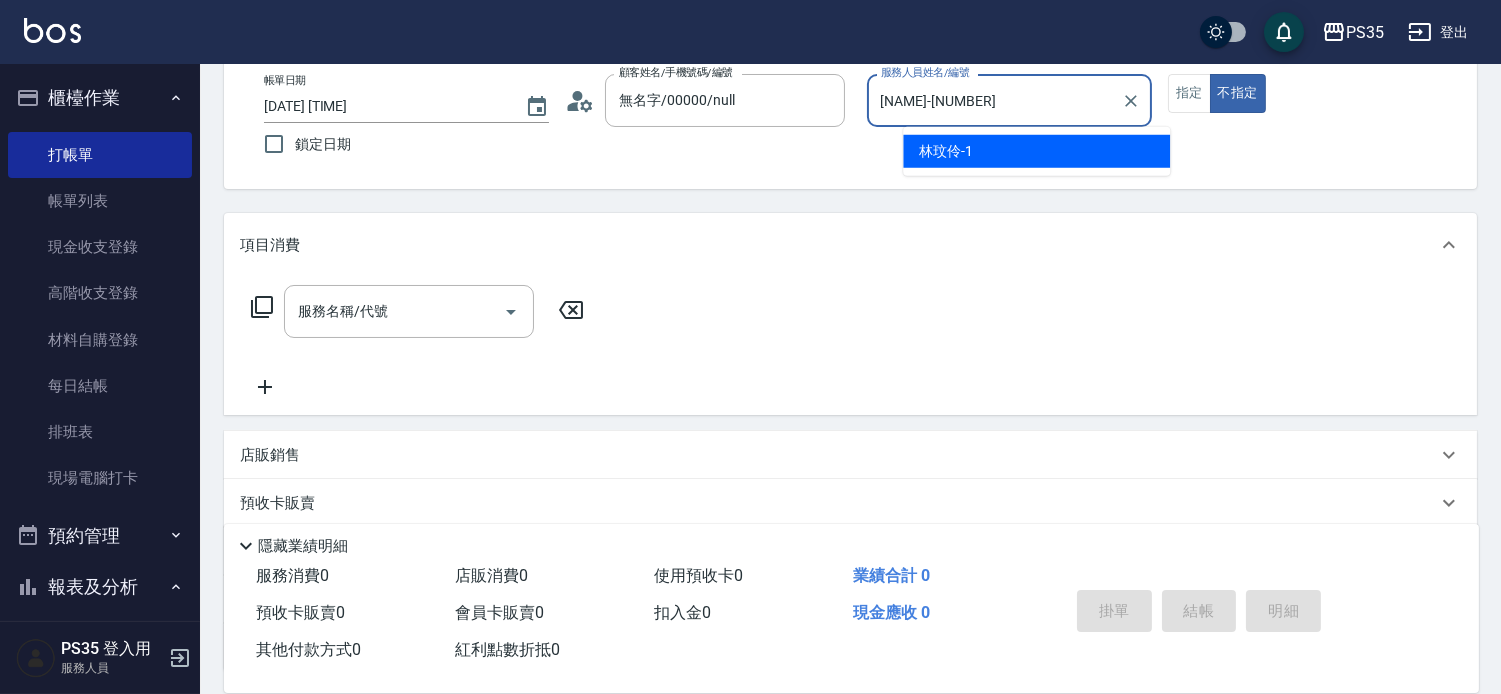 type on "false" 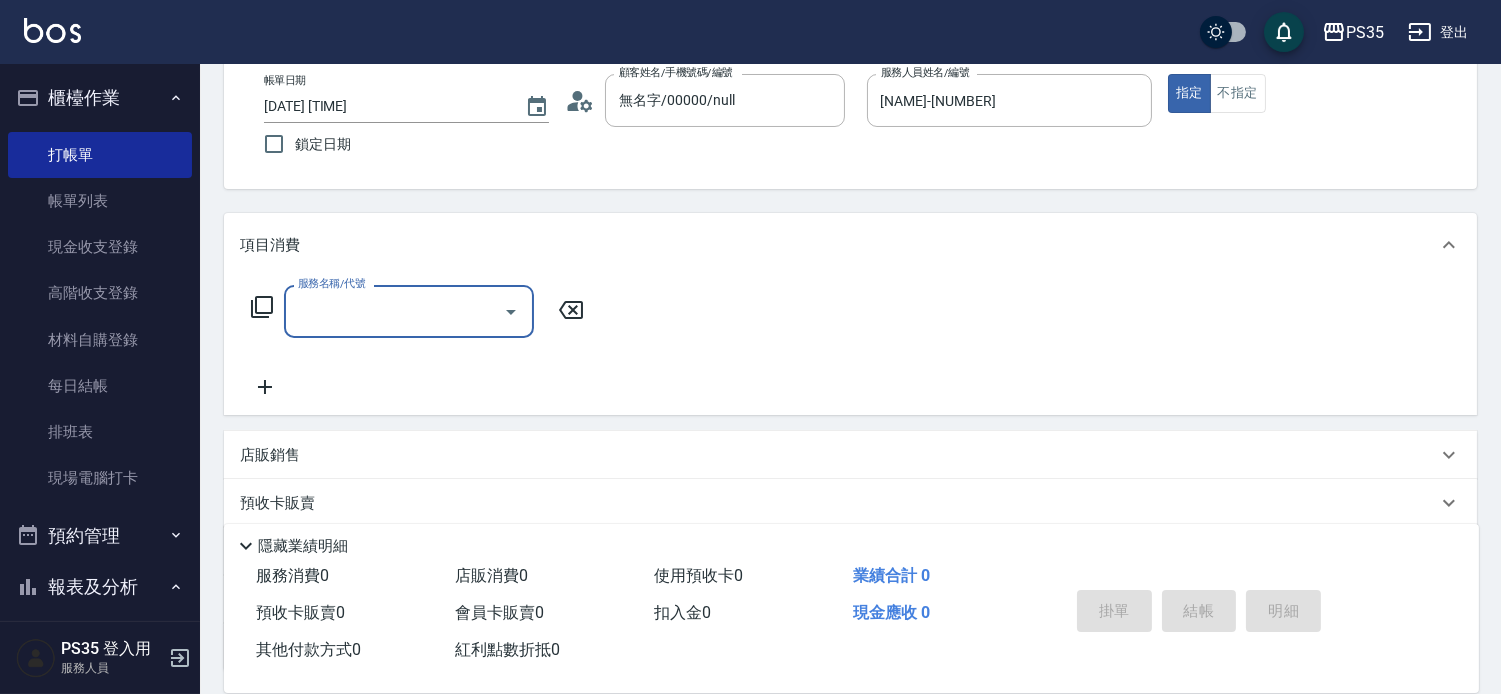 type on "6" 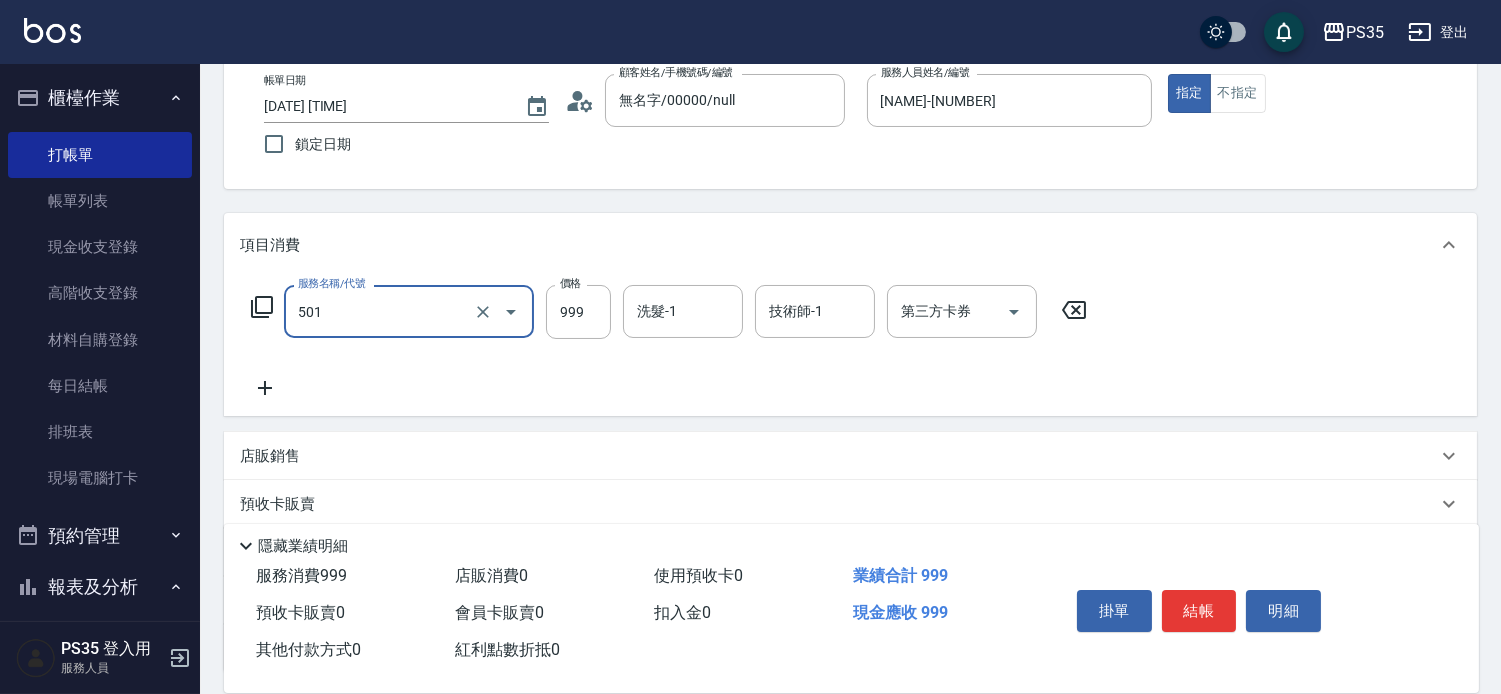 type on "染髮(501)" 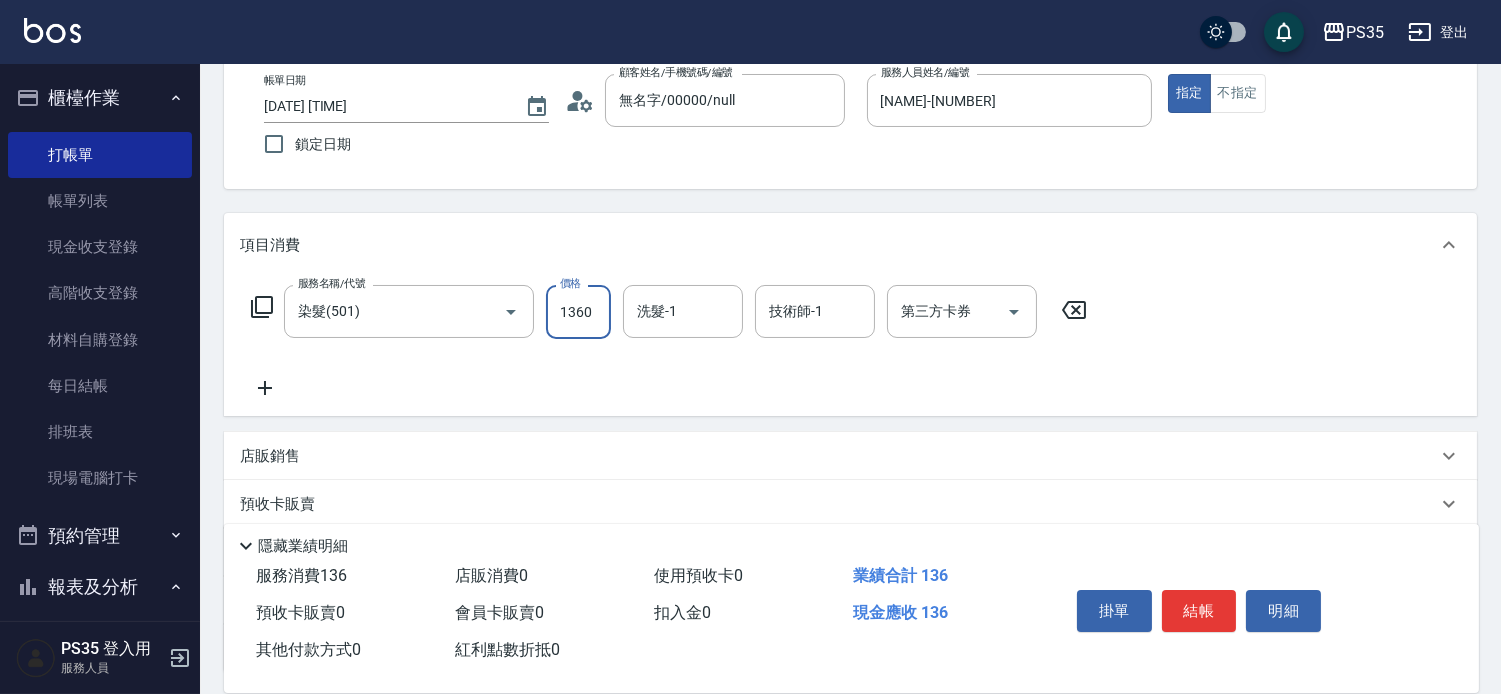 type on "1360" 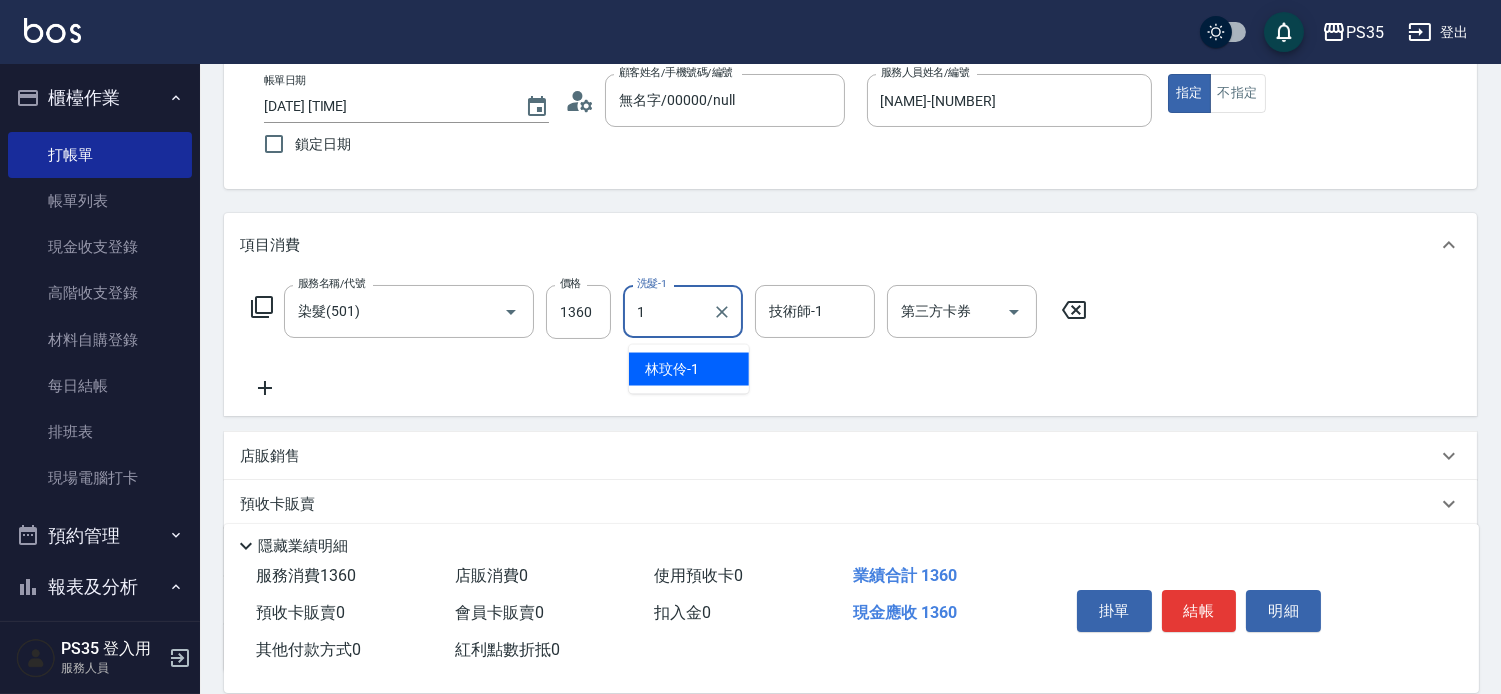 type on "[NAME]-[NUMBER]" 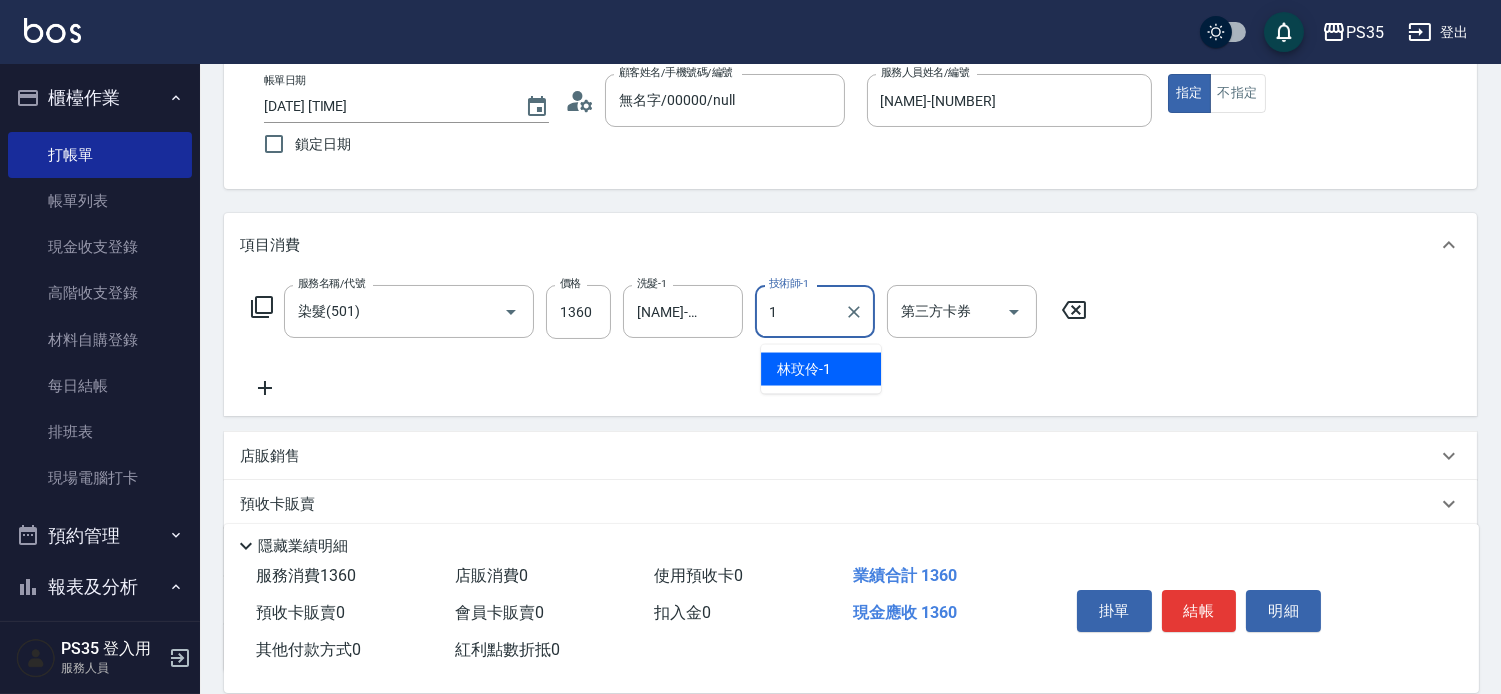 type on "[NAME]-[NUMBER]" 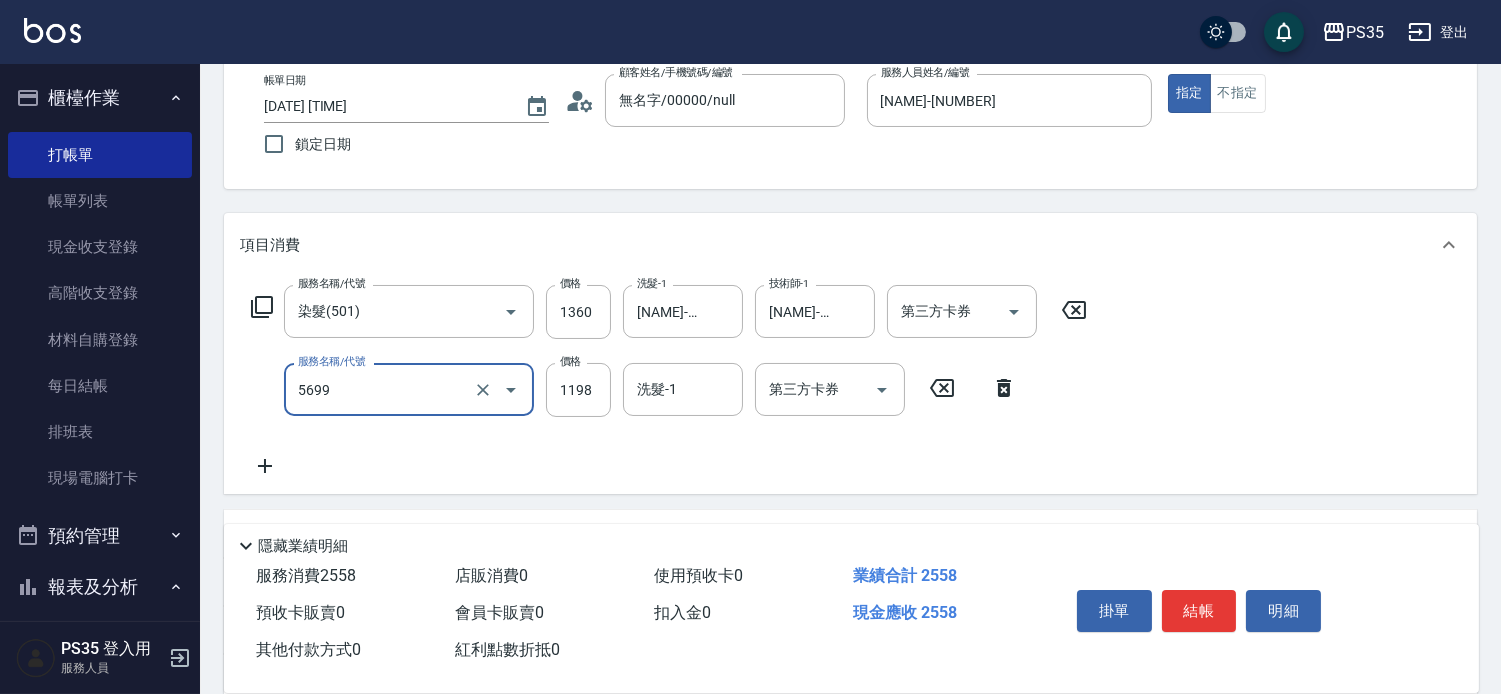 type on "水沁涼套餐(5699)" 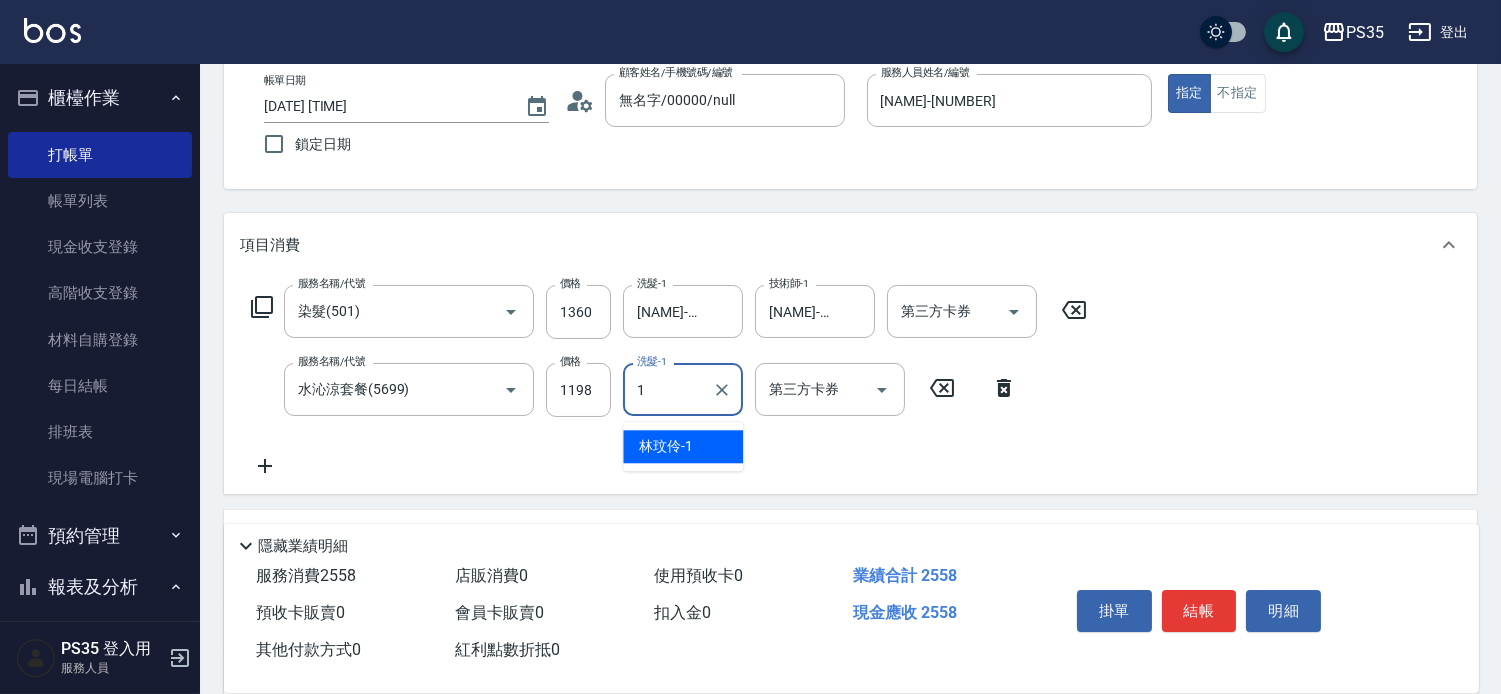 type on "[NAME]-[NUMBER]" 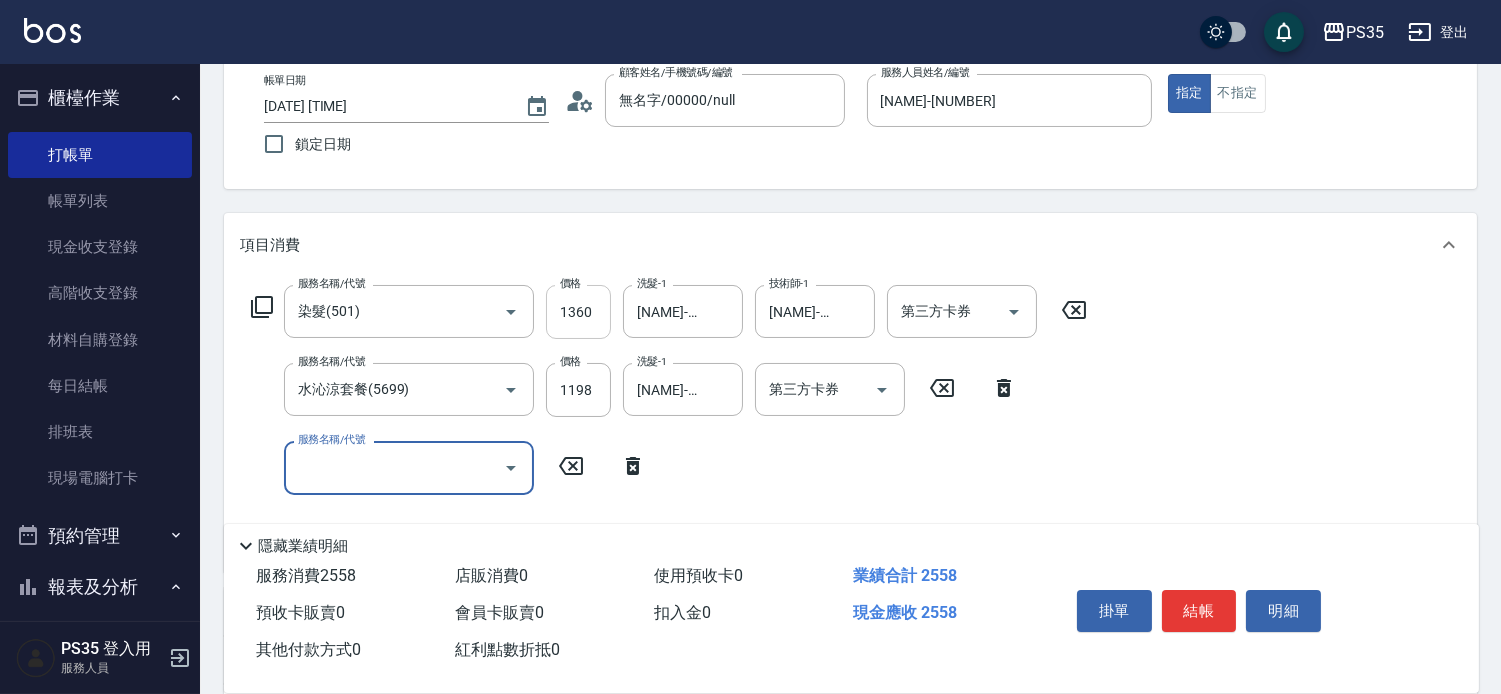 click on "1360" at bounding box center (578, 312) 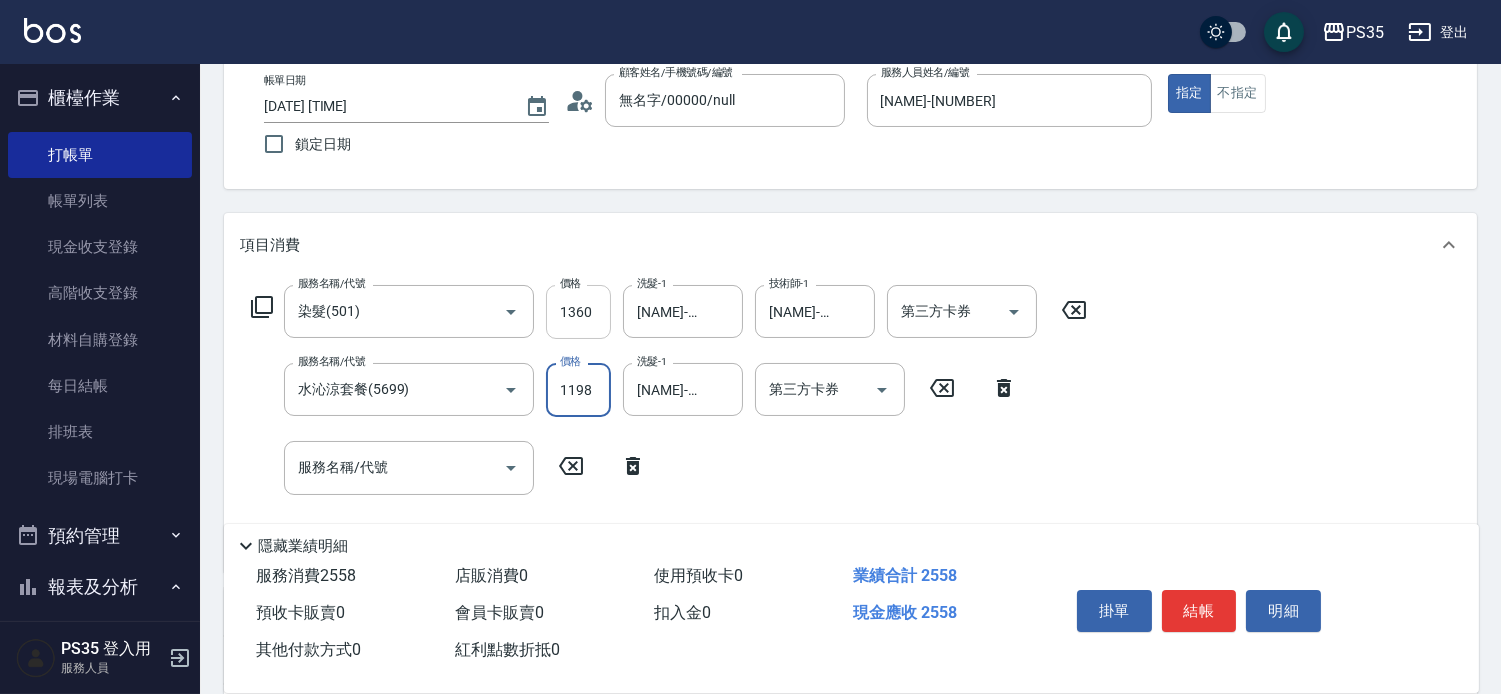 click on "1360" at bounding box center (578, 312) 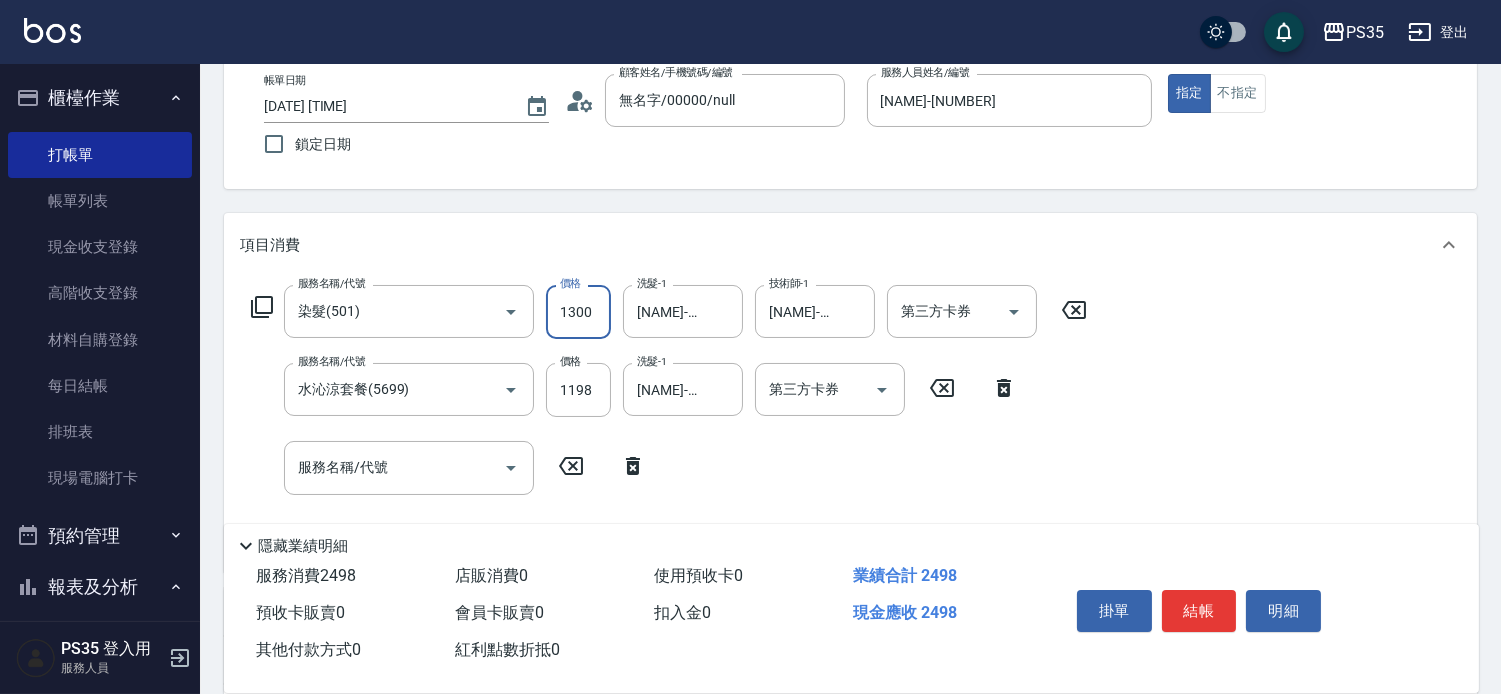 type on "1300" 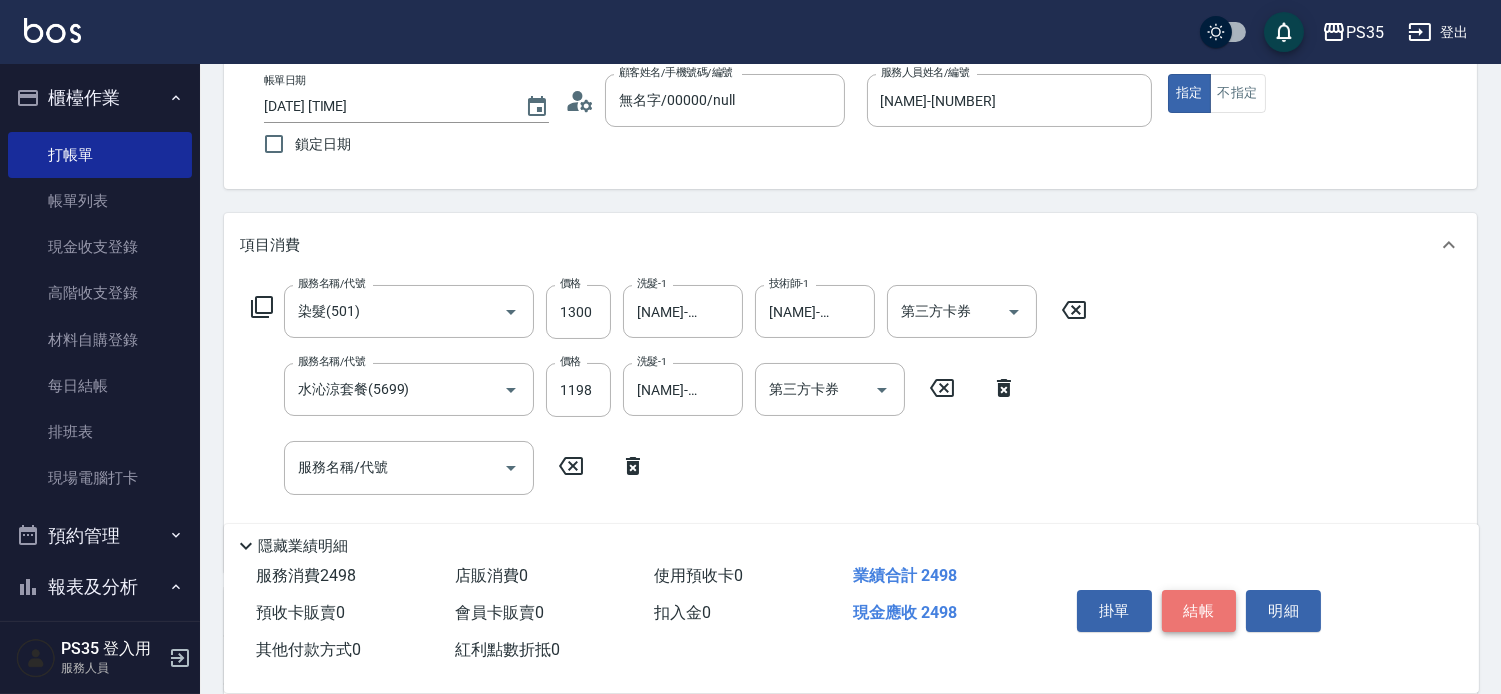 click on "結帳" at bounding box center [1199, 611] 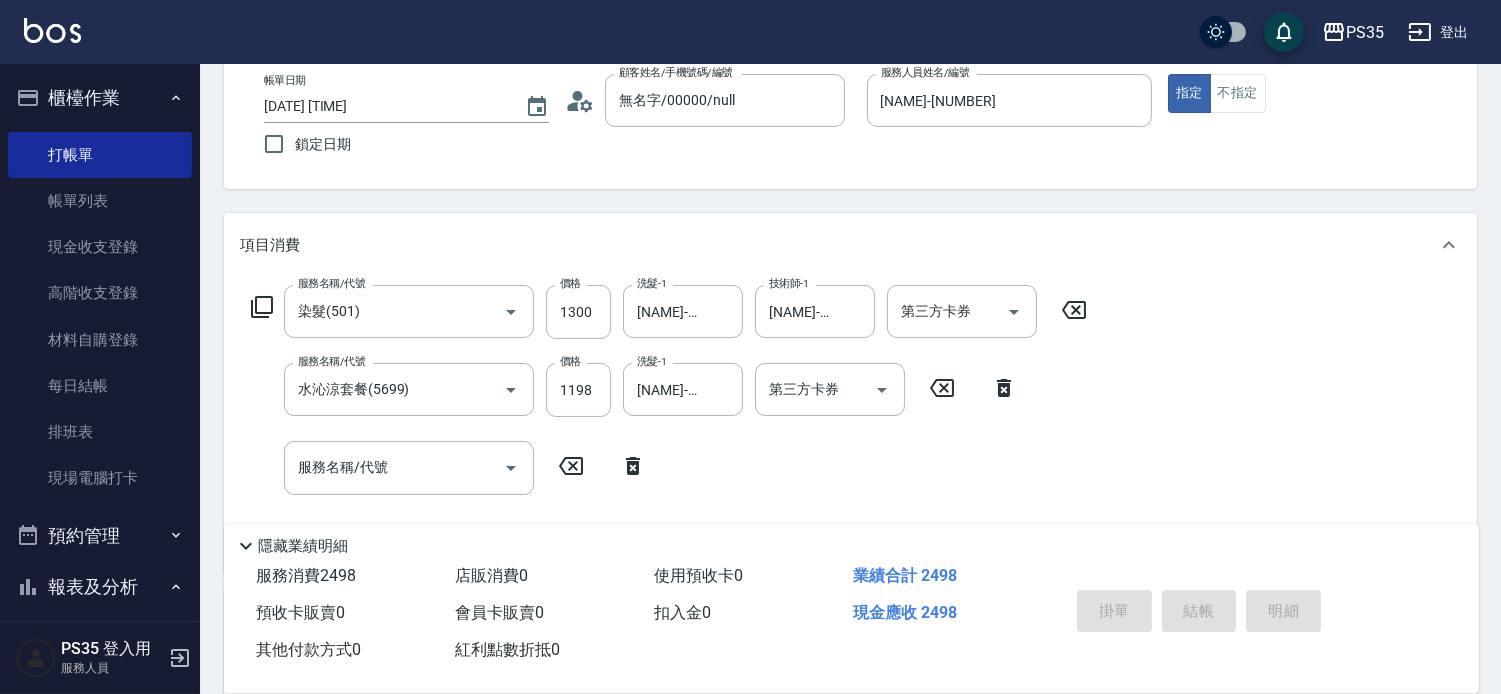 type on "[DATE] [TIME]" 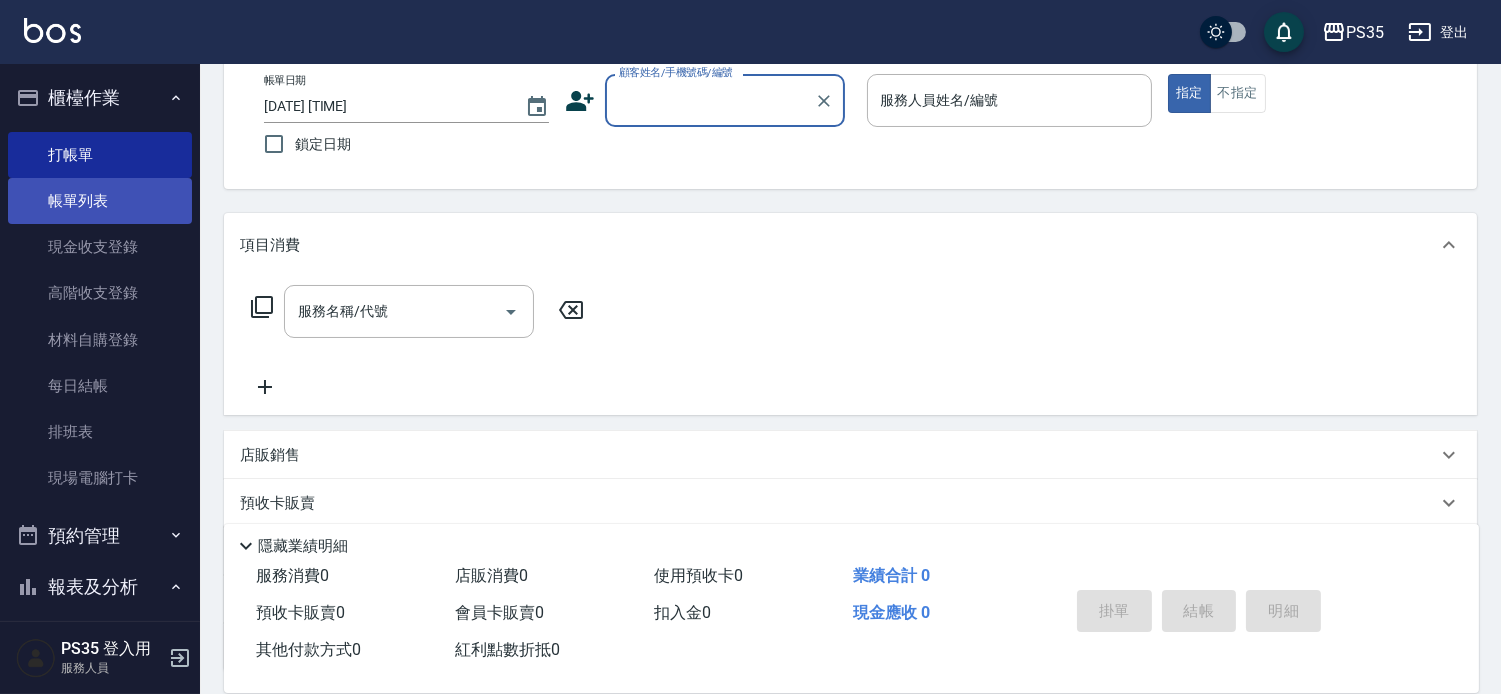 click on "帳單列表" at bounding box center [100, 201] 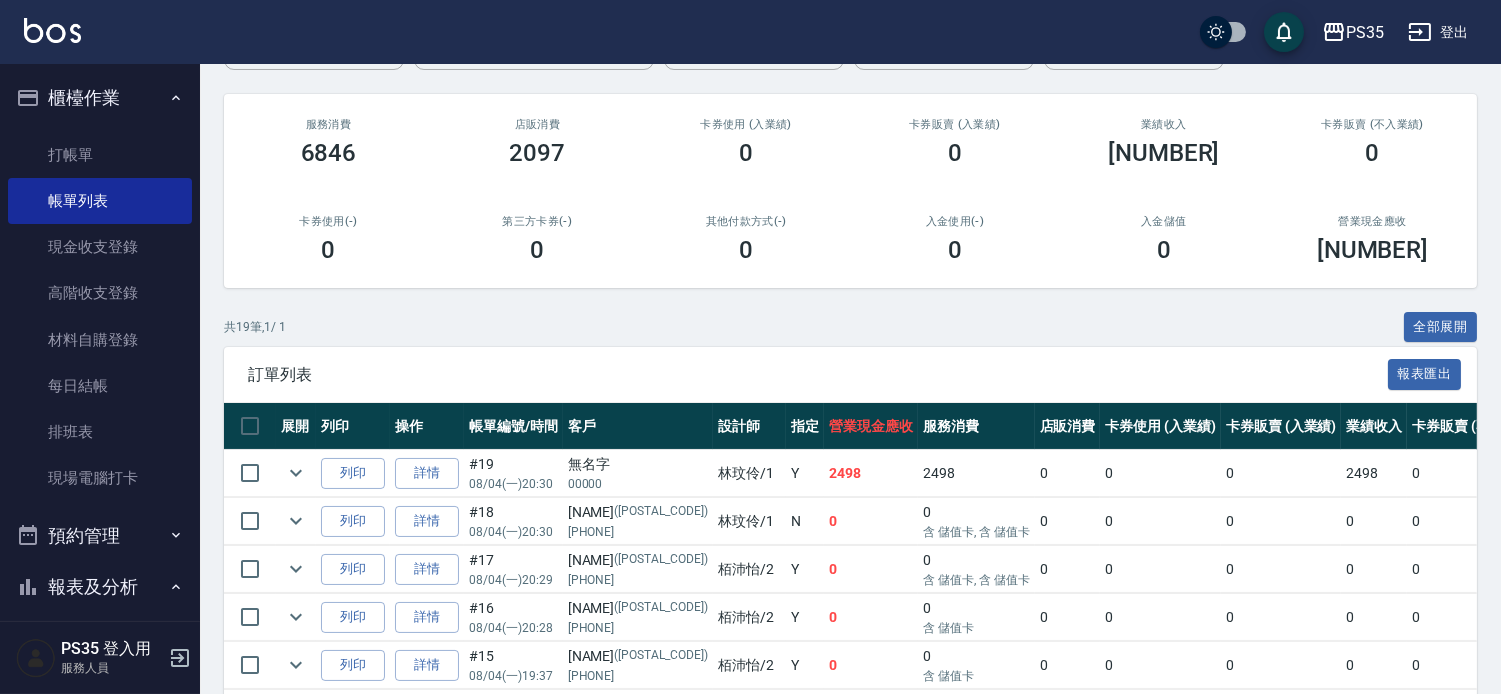 scroll, scrollTop: 0, scrollLeft: 0, axis: both 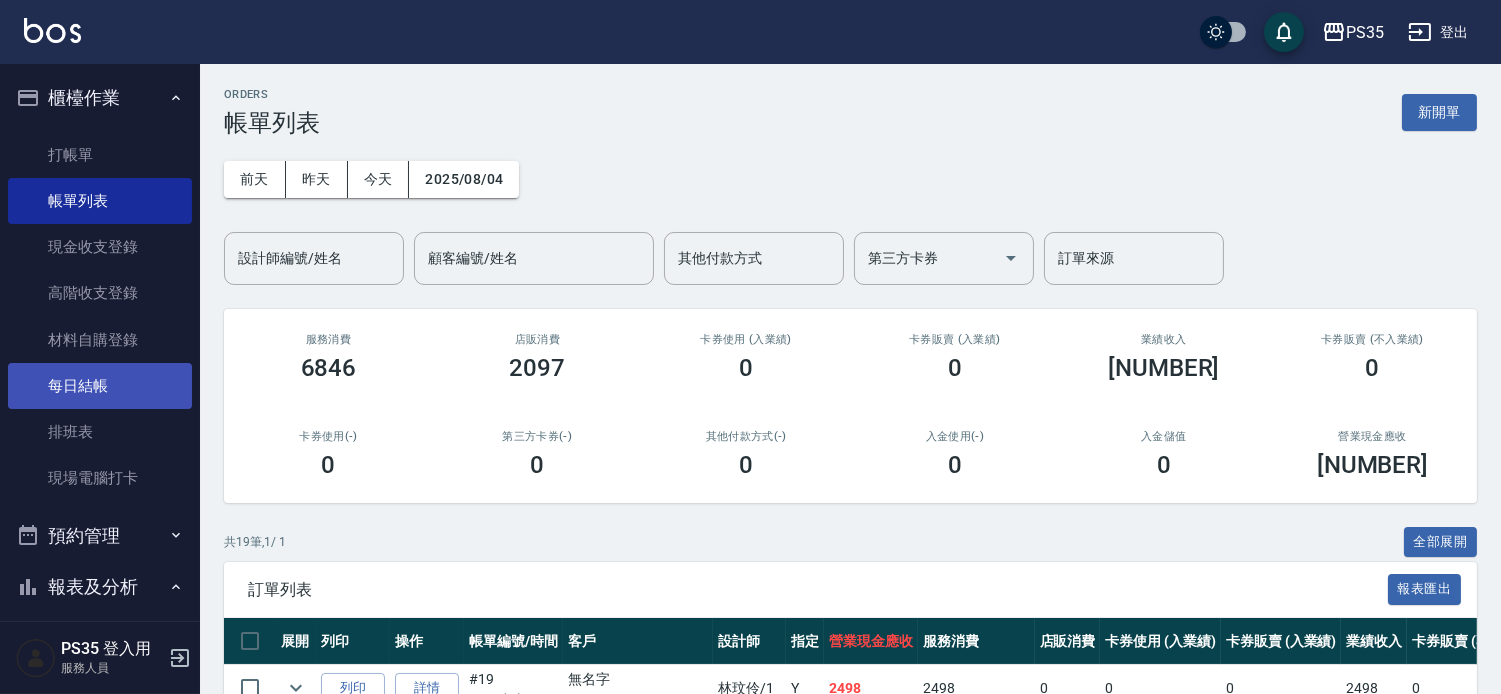 click on "每日結帳" at bounding box center (100, 386) 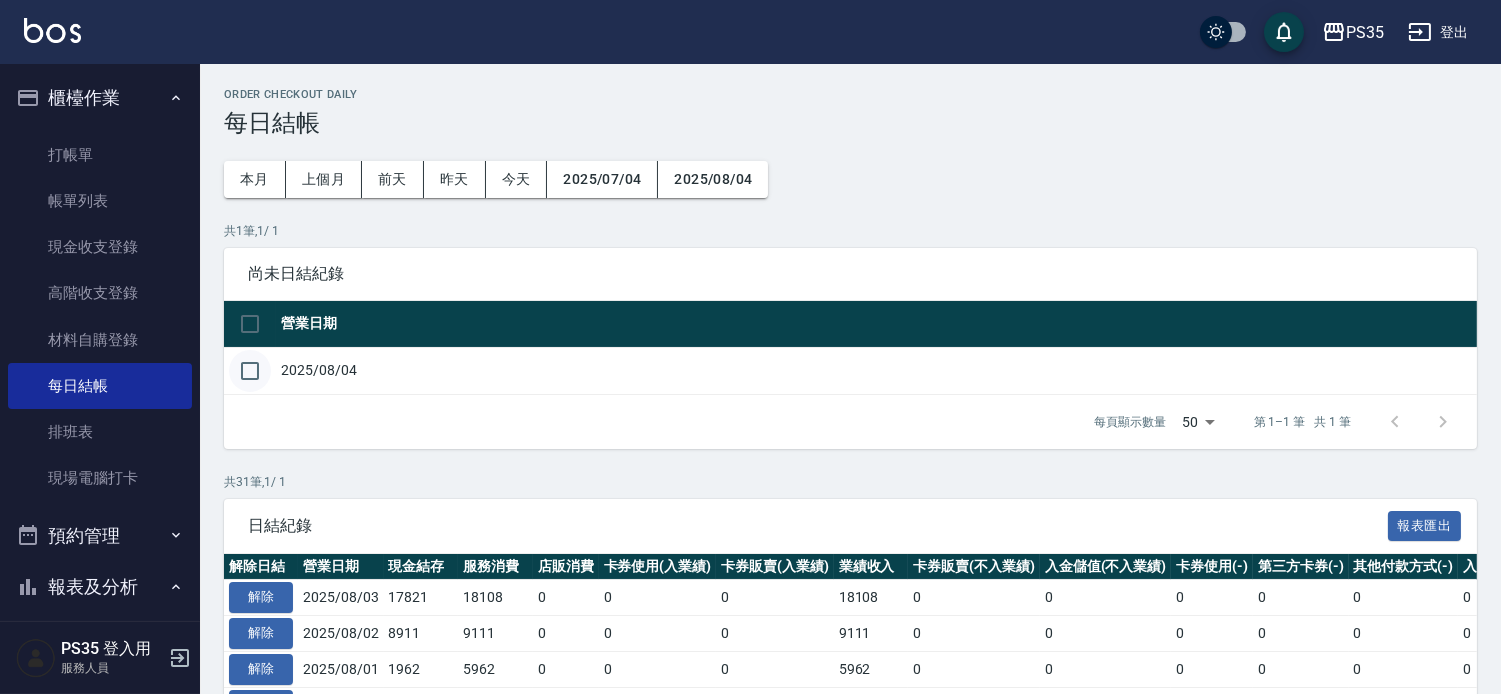 click at bounding box center (250, 371) 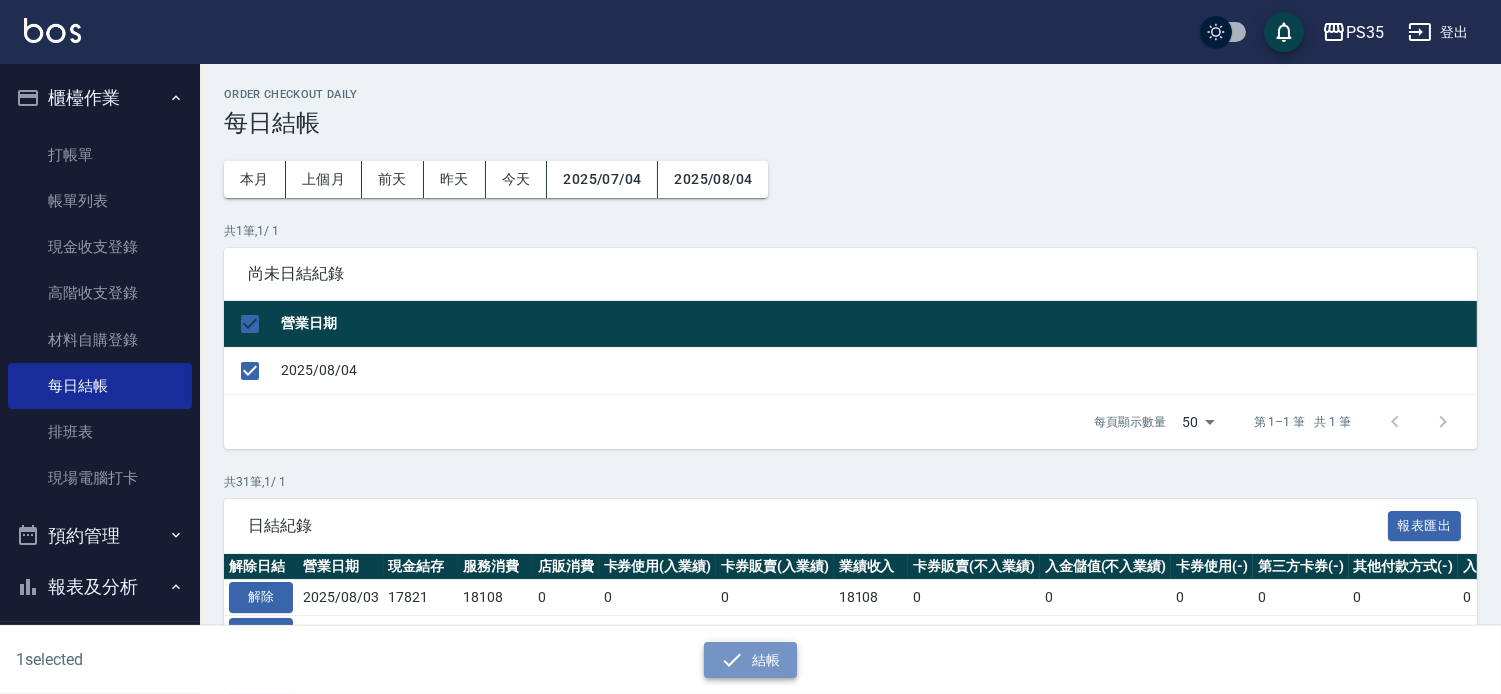drag, startPoint x: 771, startPoint y: 651, endPoint x: 720, endPoint y: 645, distance: 51.351727 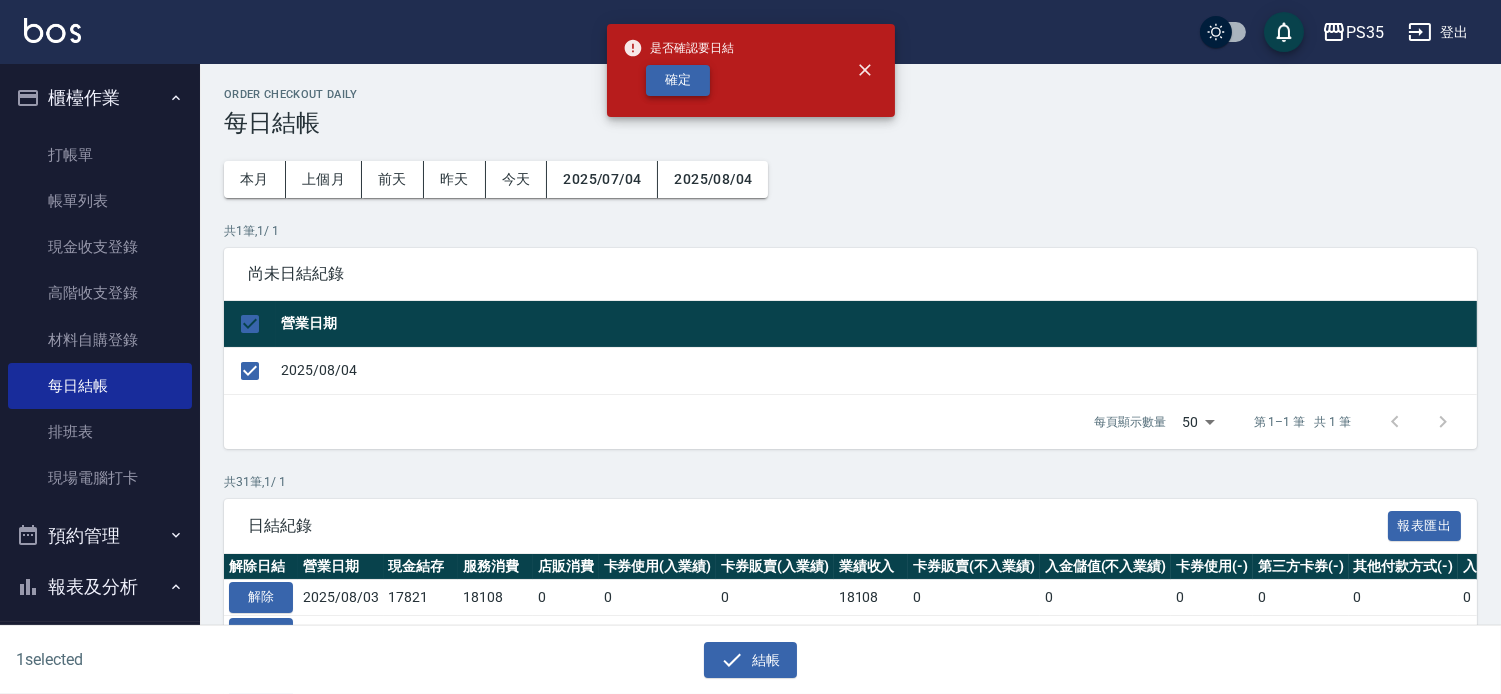 click on "確定" at bounding box center (678, 80) 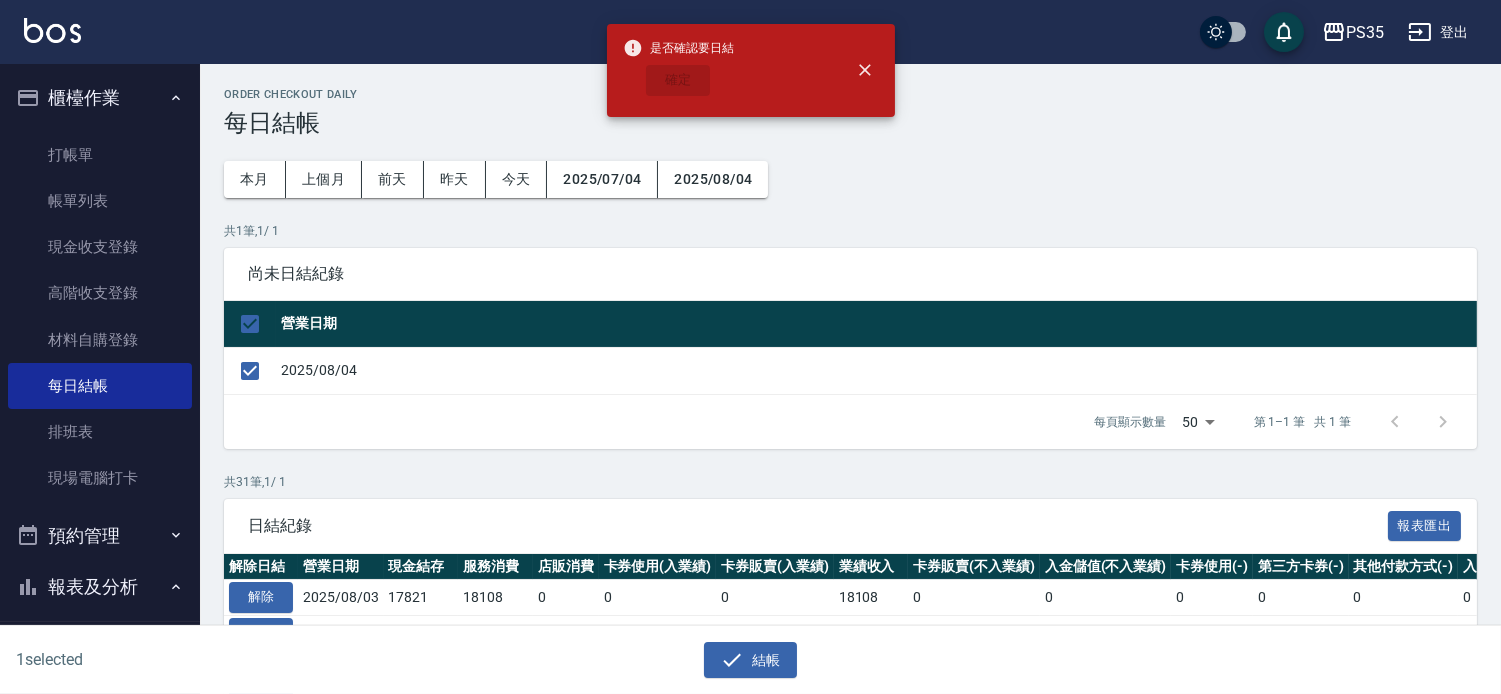 checkbox on "false" 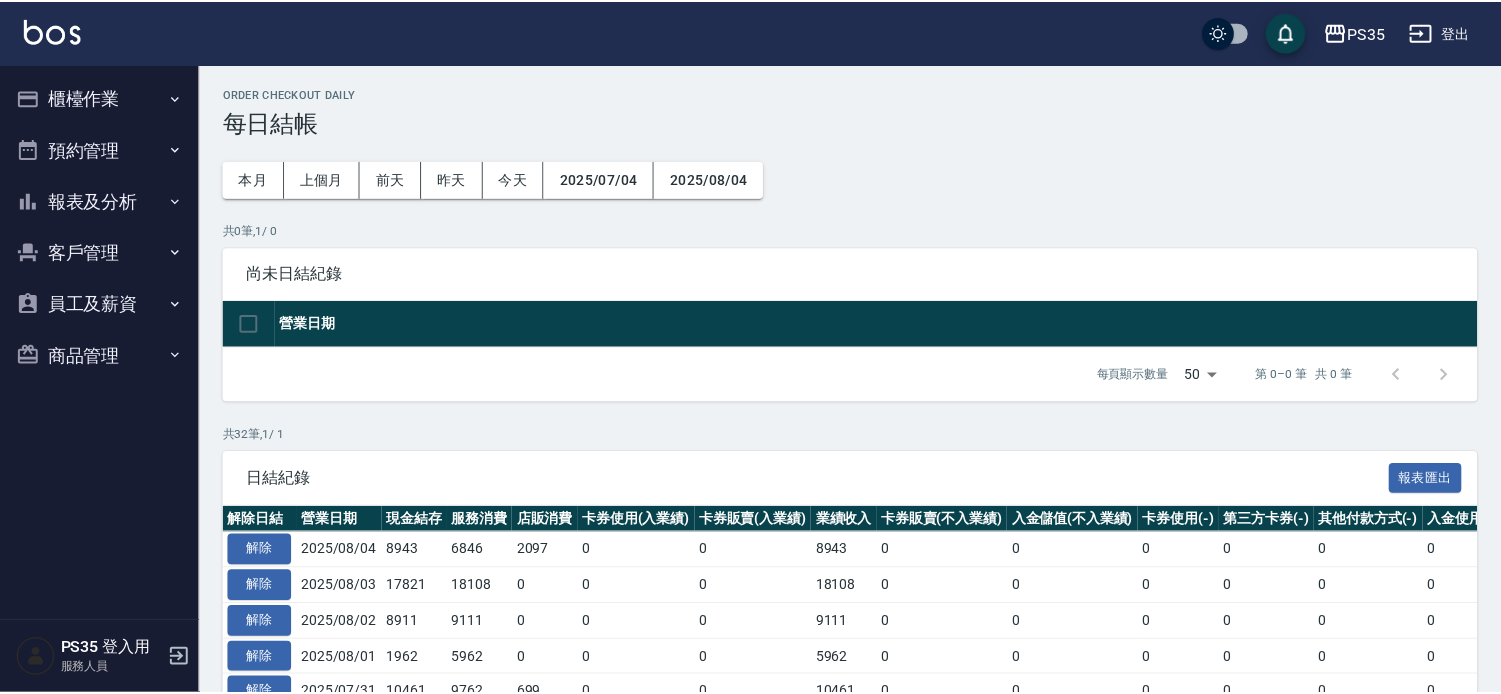 scroll, scrollTop: 0, scrollLeft: 0, axis: both 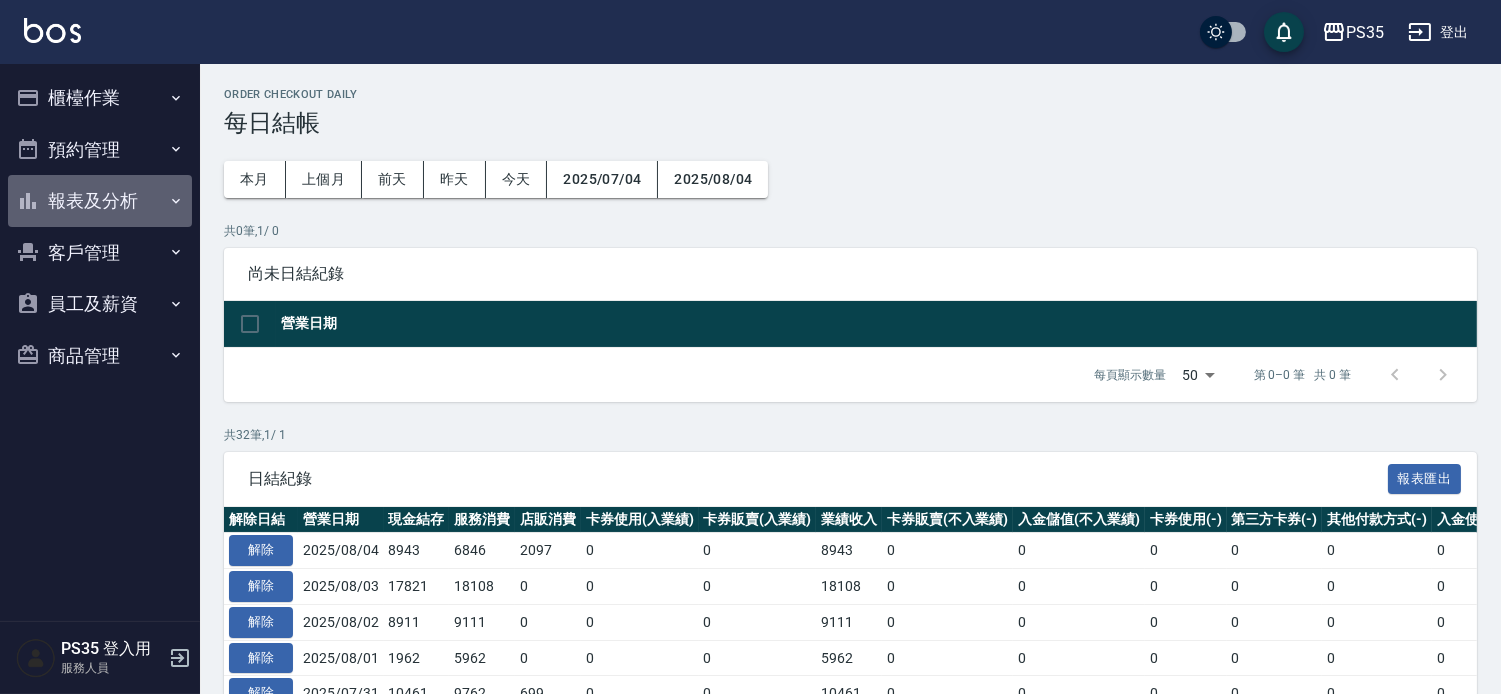 click on "報表及分析" at bounding box center [100, 201] 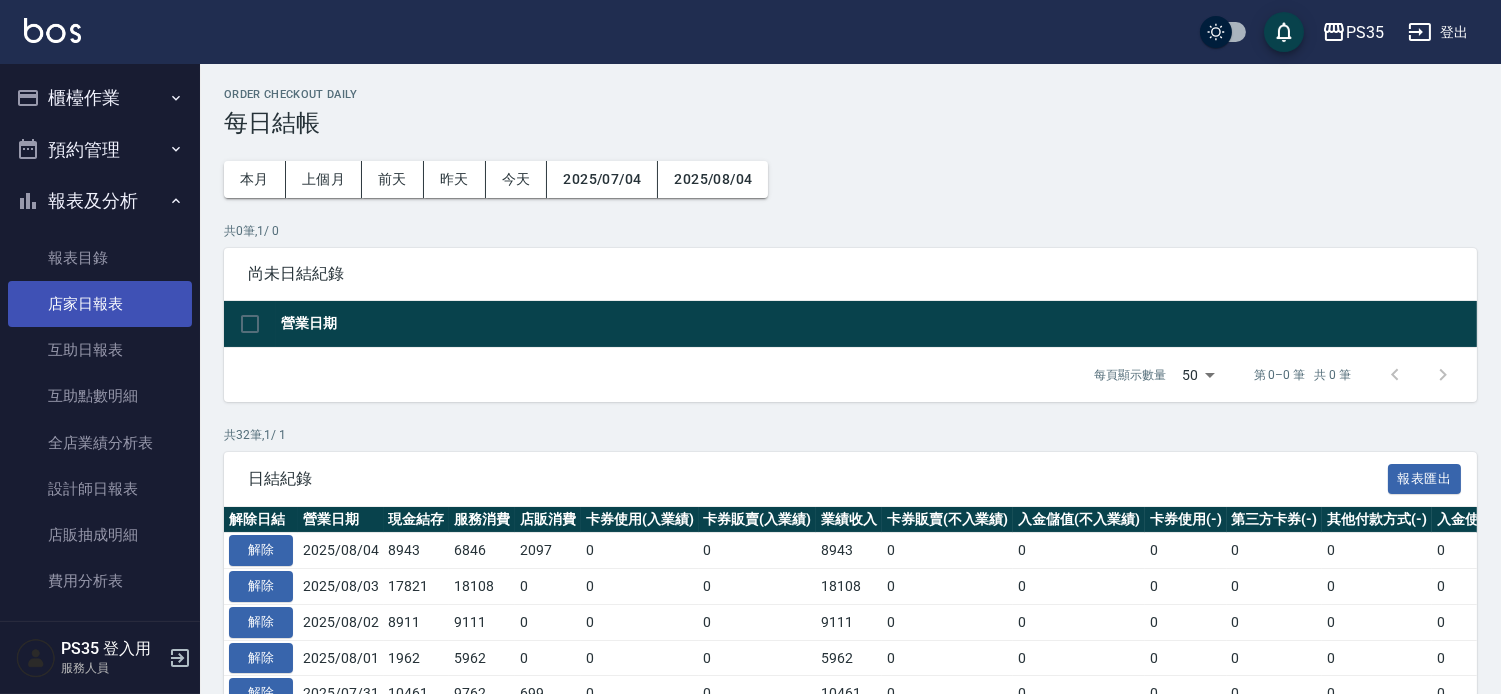click on "店家日報表" at bounding box center (100, 304) 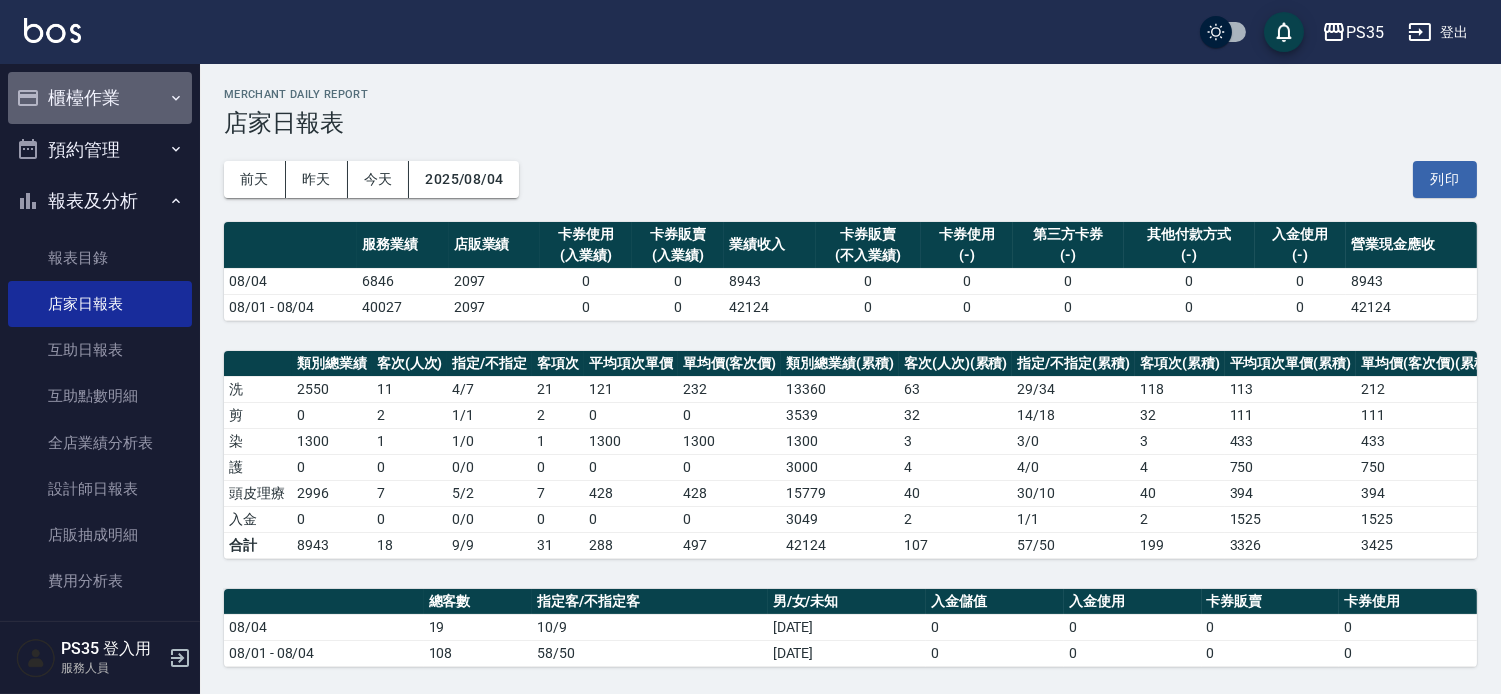 click on "櫃檯作業" at bounding box center [100, 98] 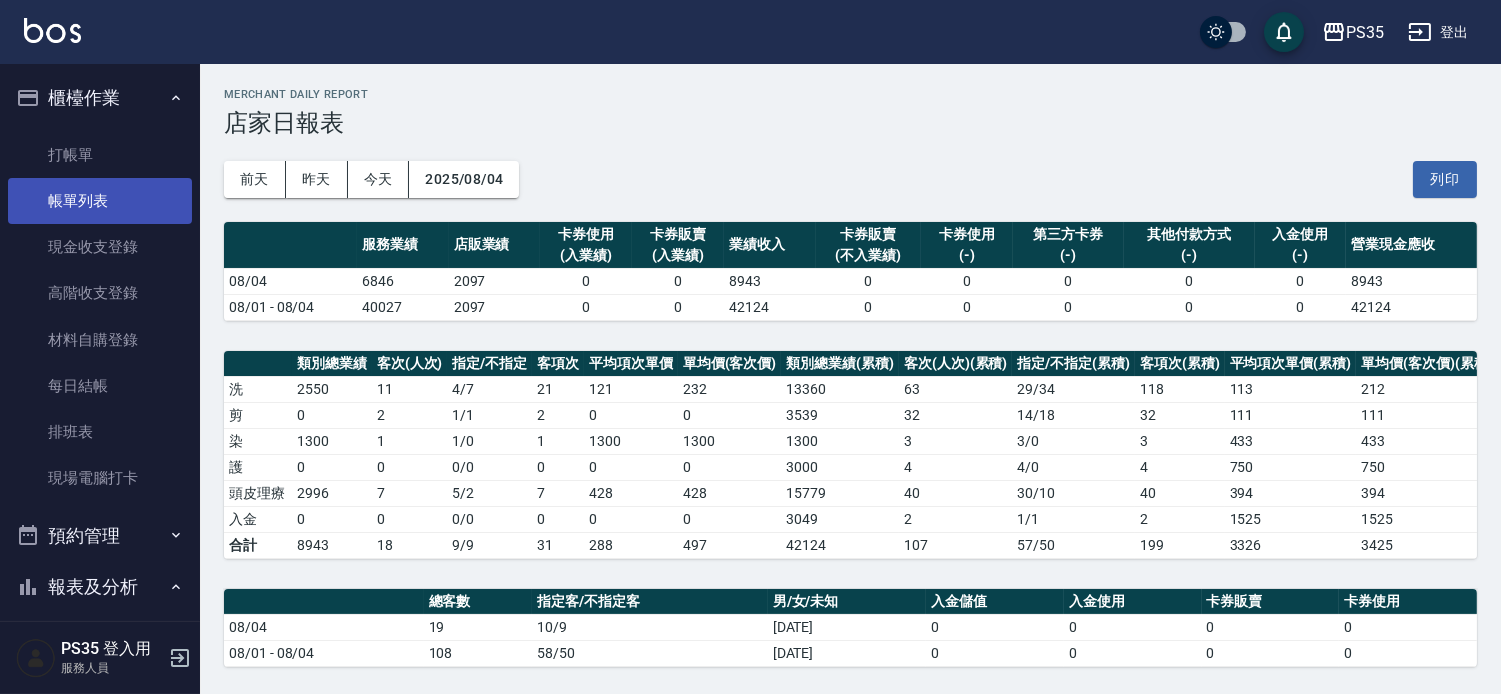click on "帳單列表" at bounding box center (100, 201) 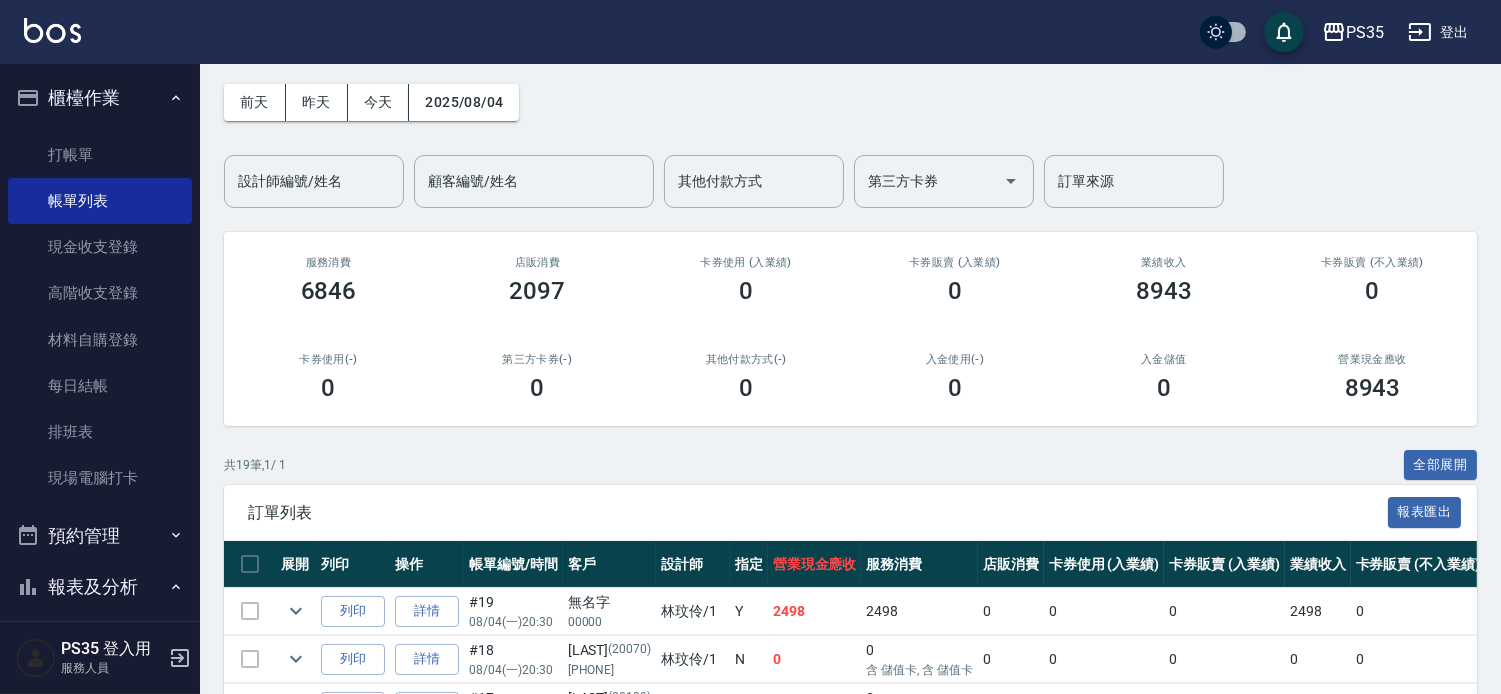 scroll, scrollTop: 333, scrollLeft: 0, axis: vertical 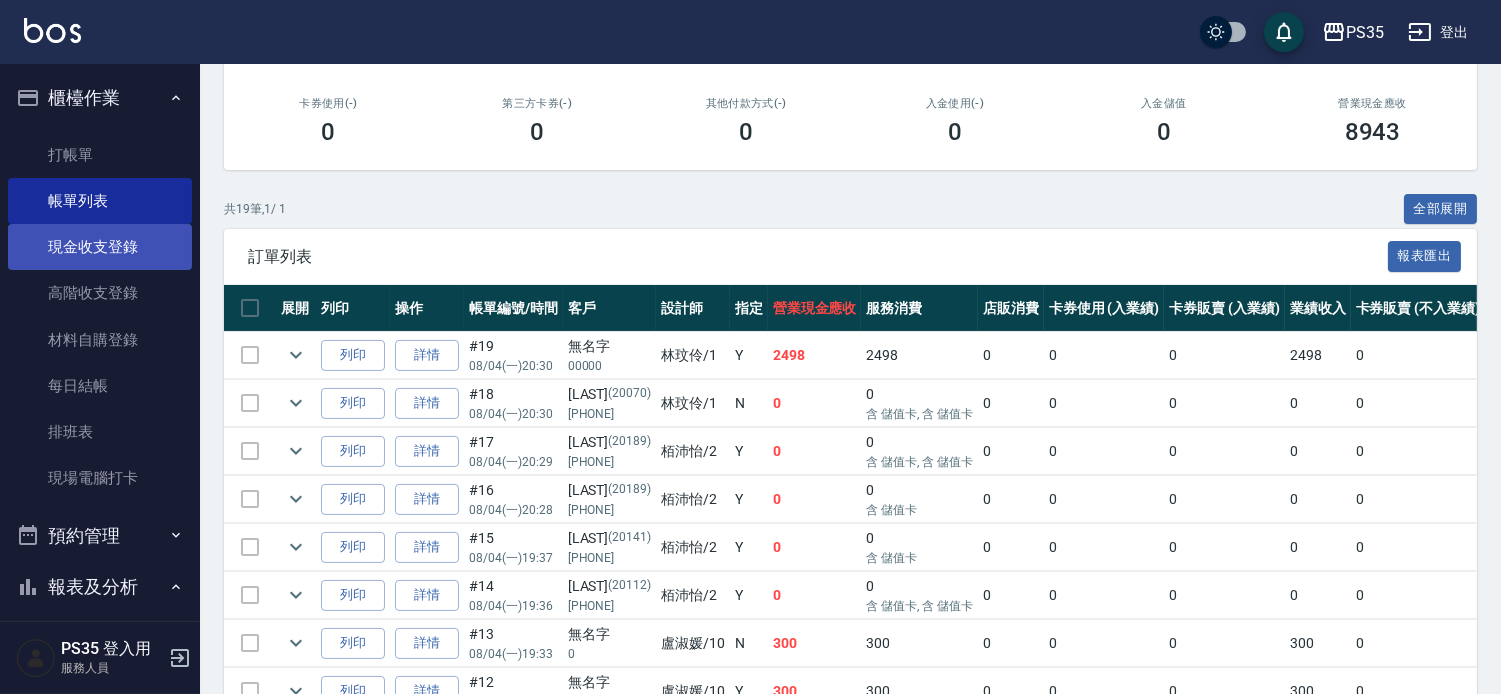 click on "每日結帳" at bounding box center [100, 386] 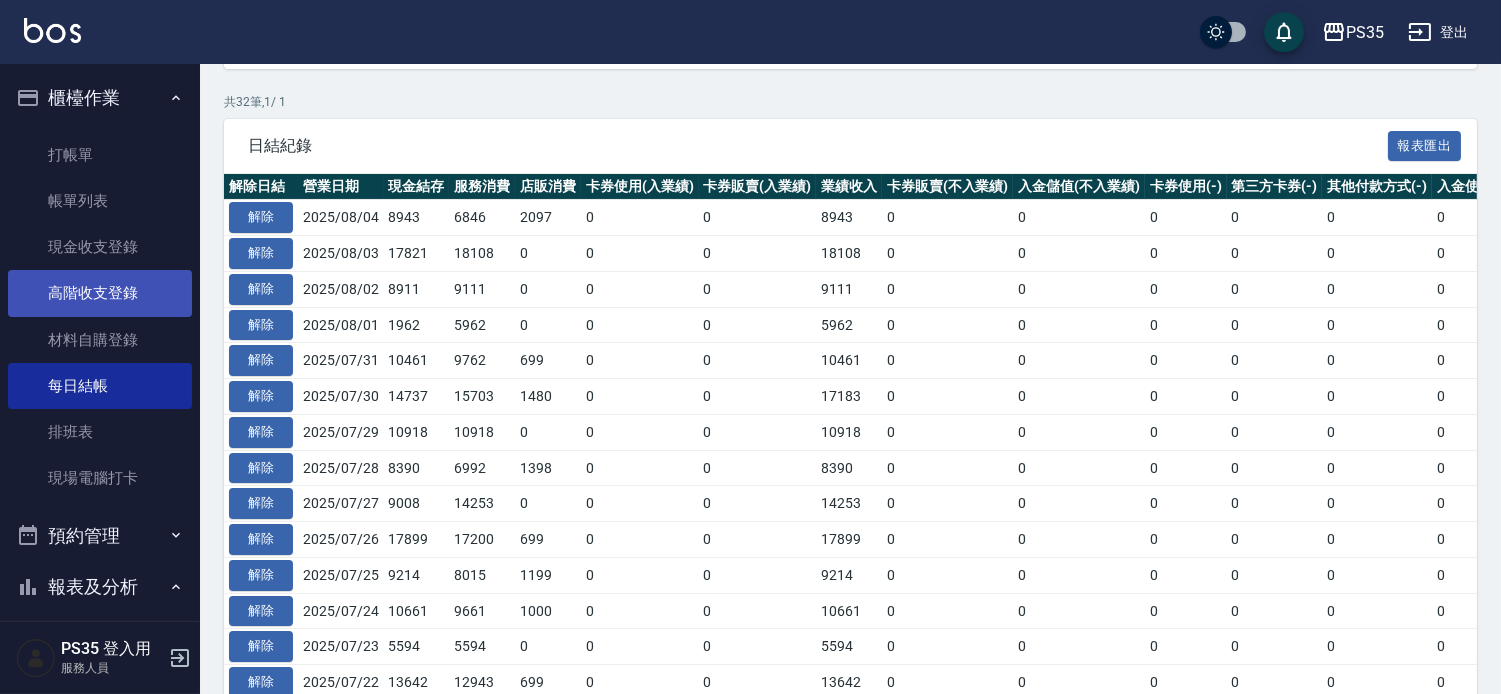 scroll, scrollTop: 0, scrollLeft: 0, axis: both 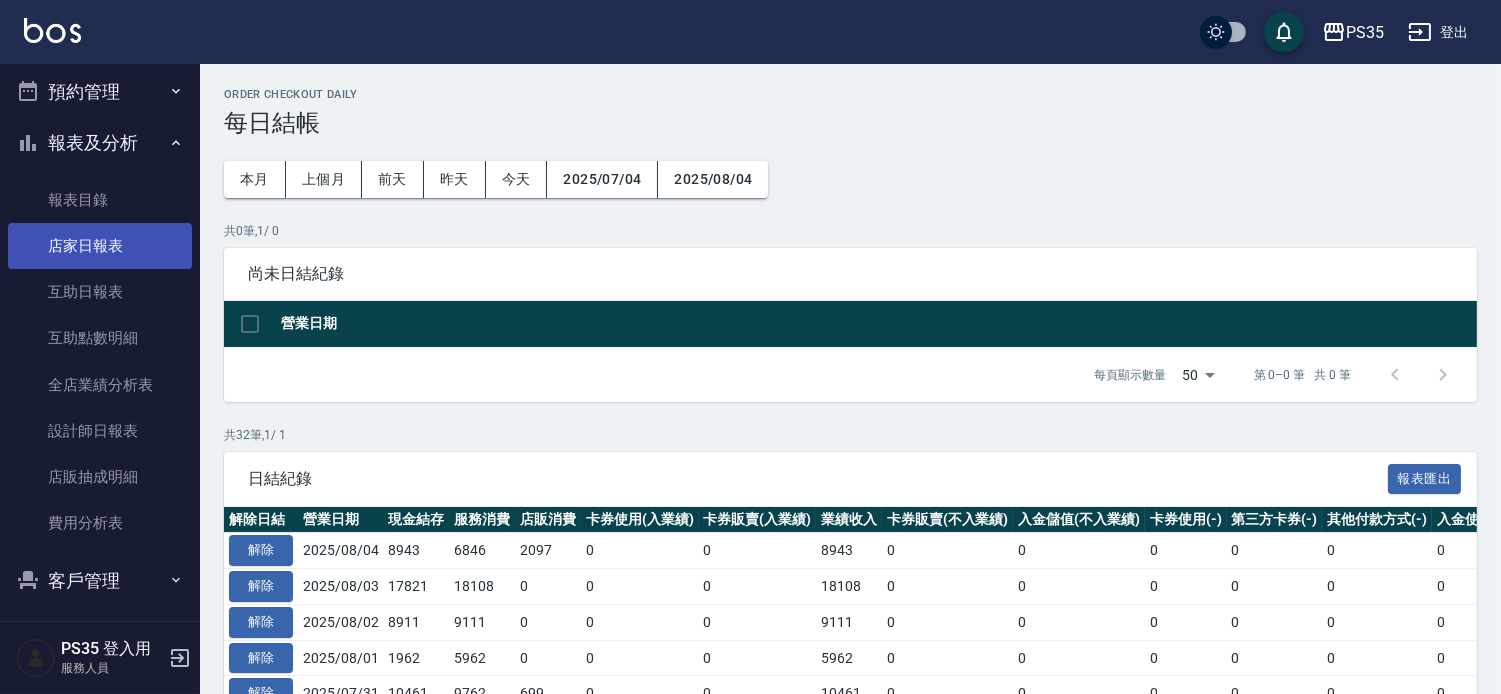 click on "店家日報表" at bounding box center (100, 246) 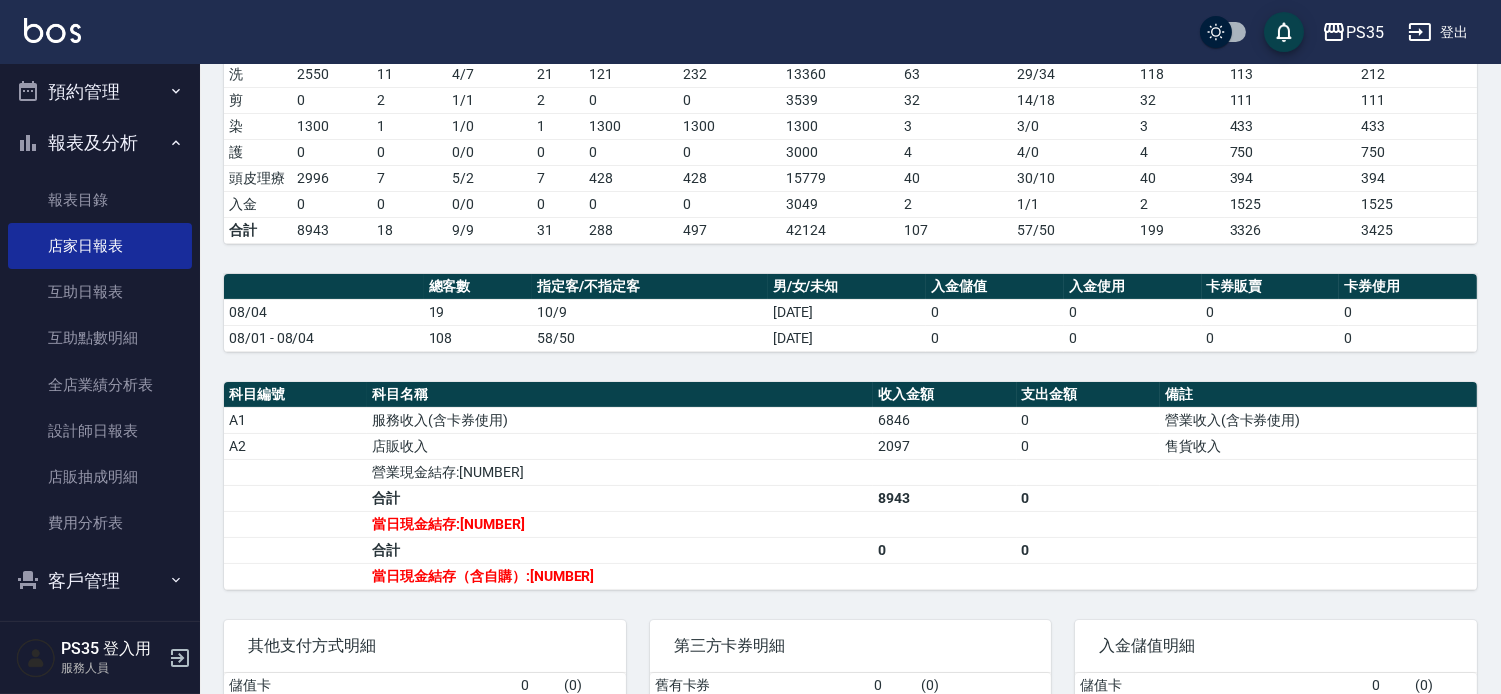 scroll, scrollTop: 333, scrollLeft: 0, axis: vertical 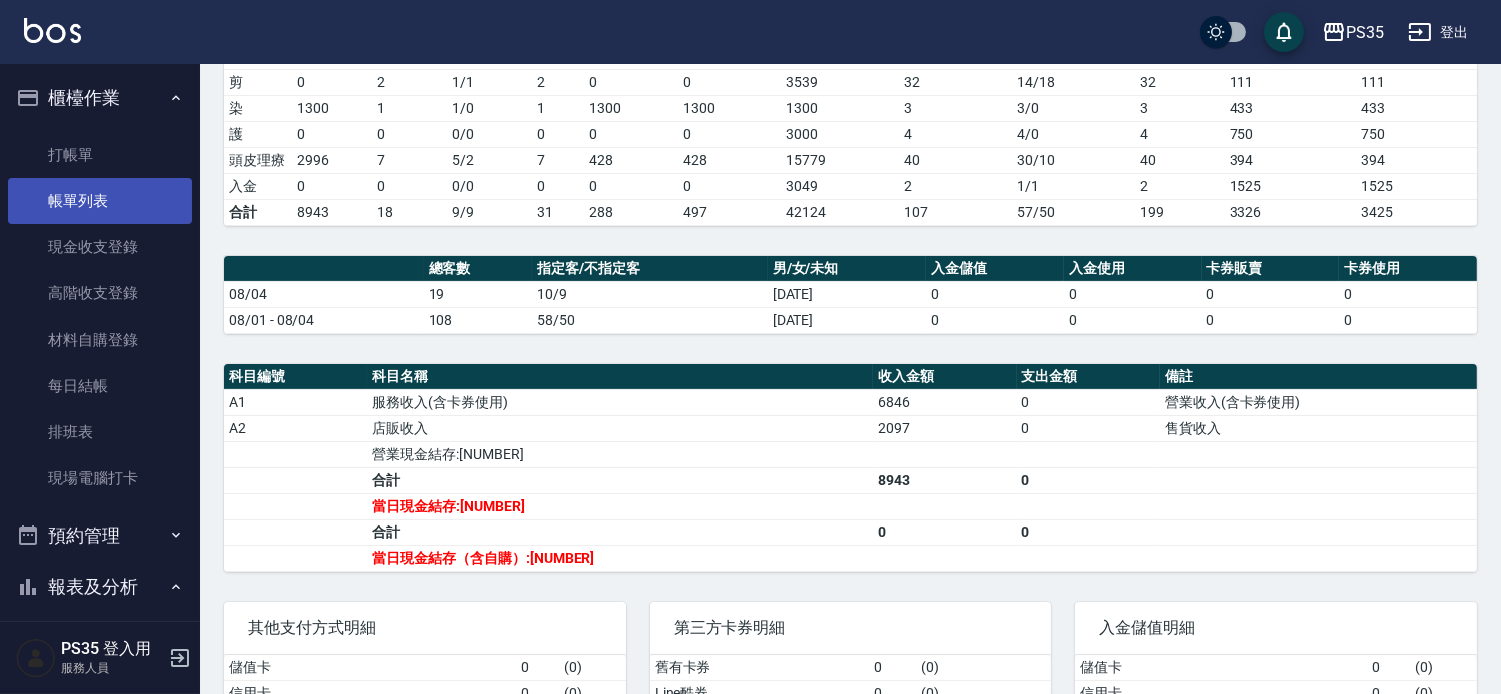 click on "帳單列表" at bounding box center (100, 201) 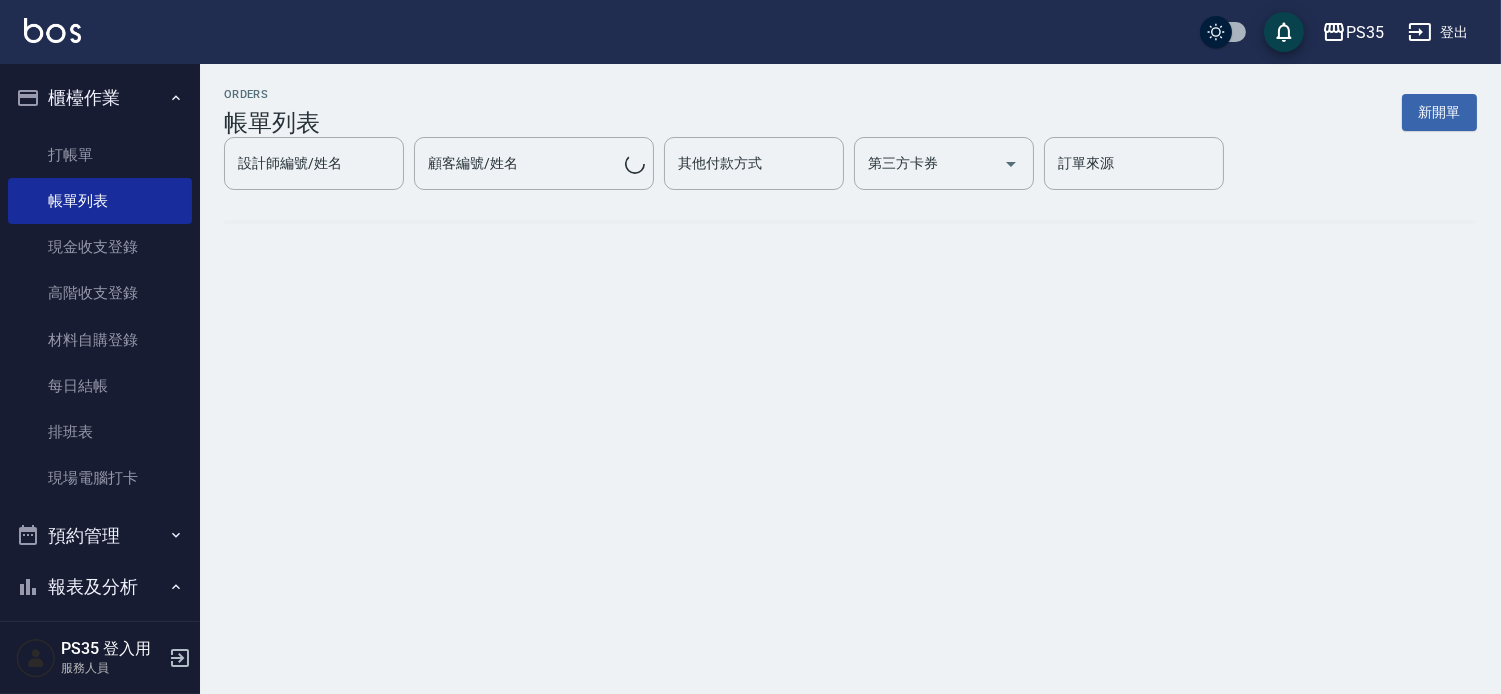 scroll, scrollTop: 0, scrollLeft: 0, axis: both 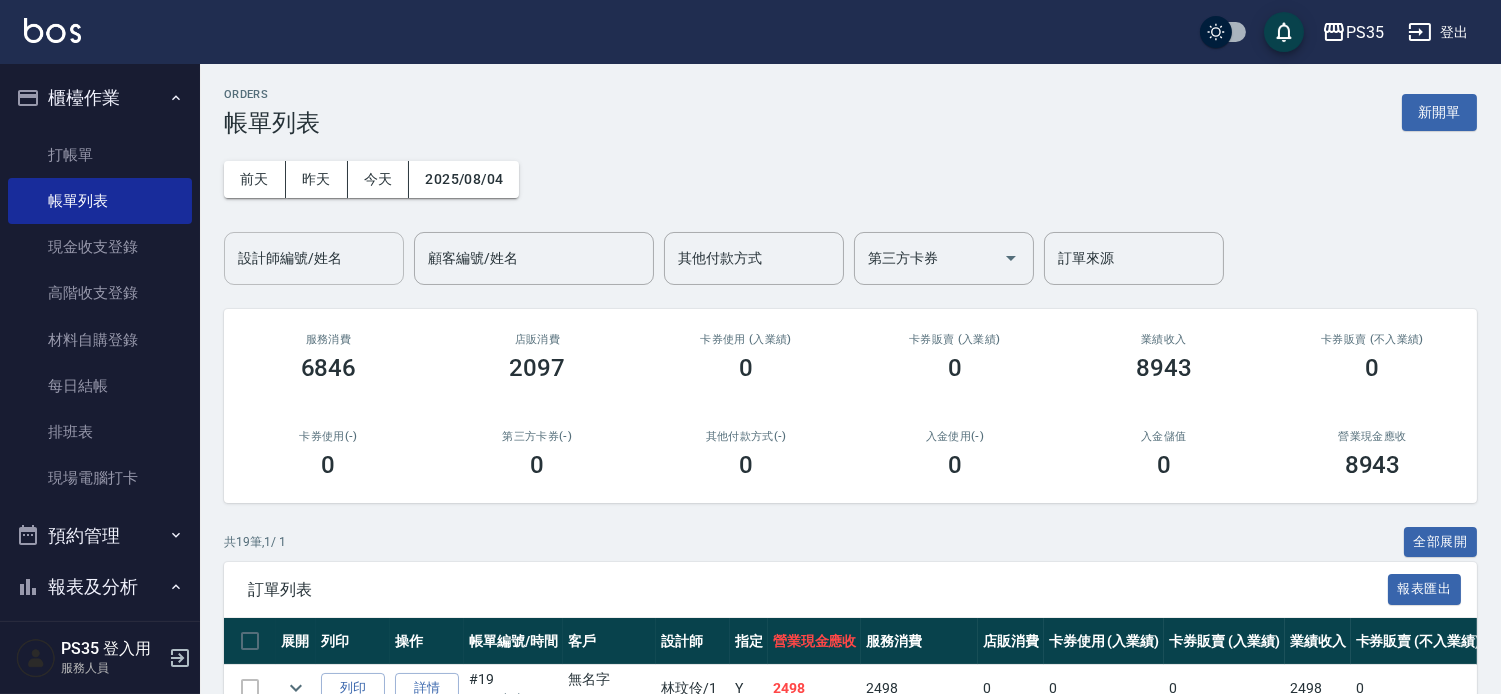 click on "設計師編號/姓名 設計師編號/姓名" at bounding box center [314, 258] 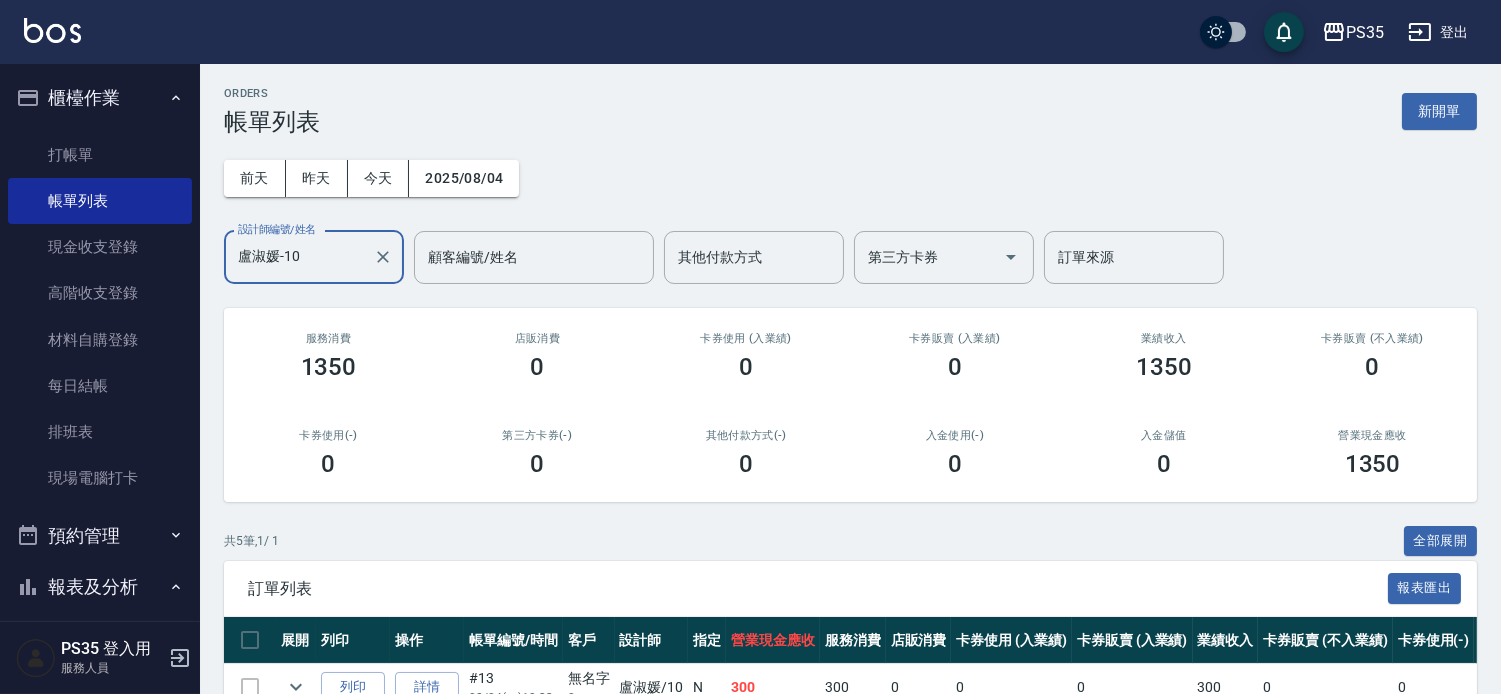 scroll, scrollTop: 0, scrollLeft: 0, axis: both 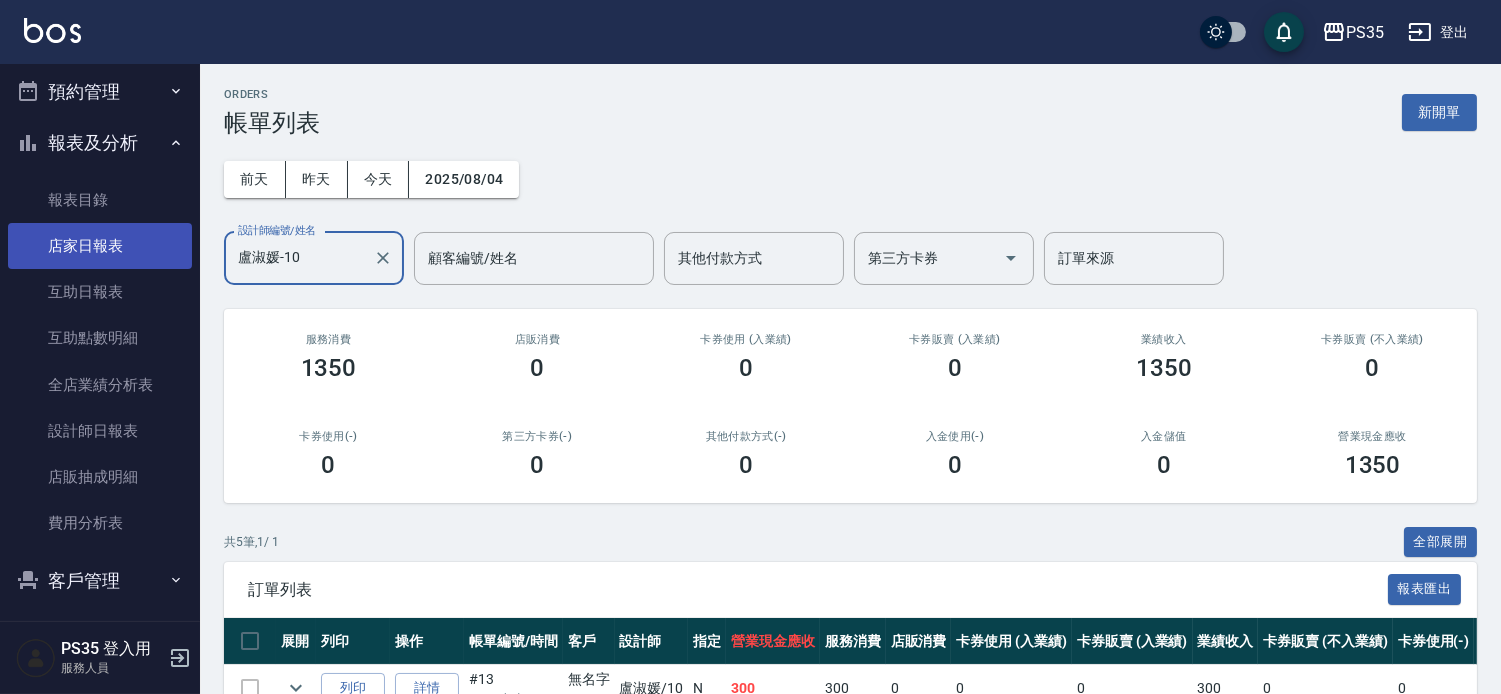type on "盧淑媛-10" 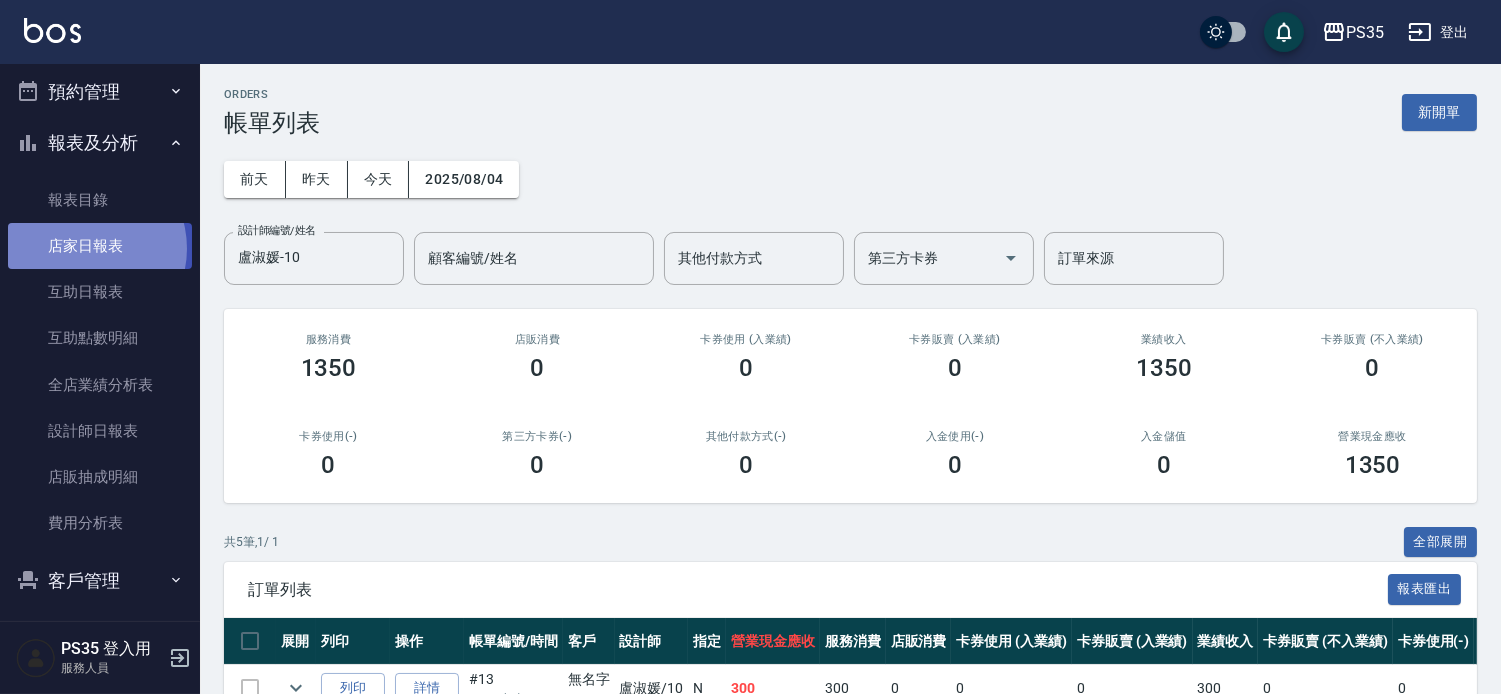 click on "店家日報表" at bounding box center [100, 246] 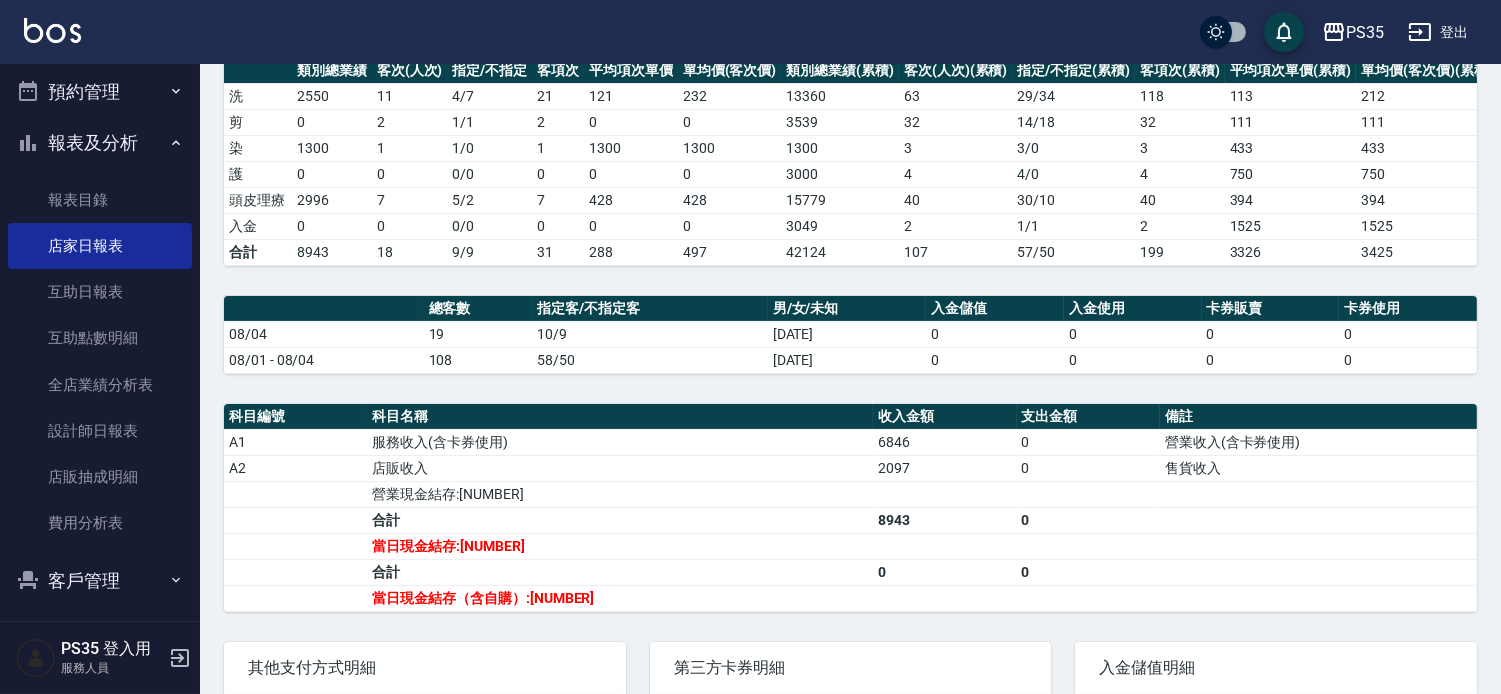 scroll, scrollTop: 333, scrollLeft: 0, axis: vertical 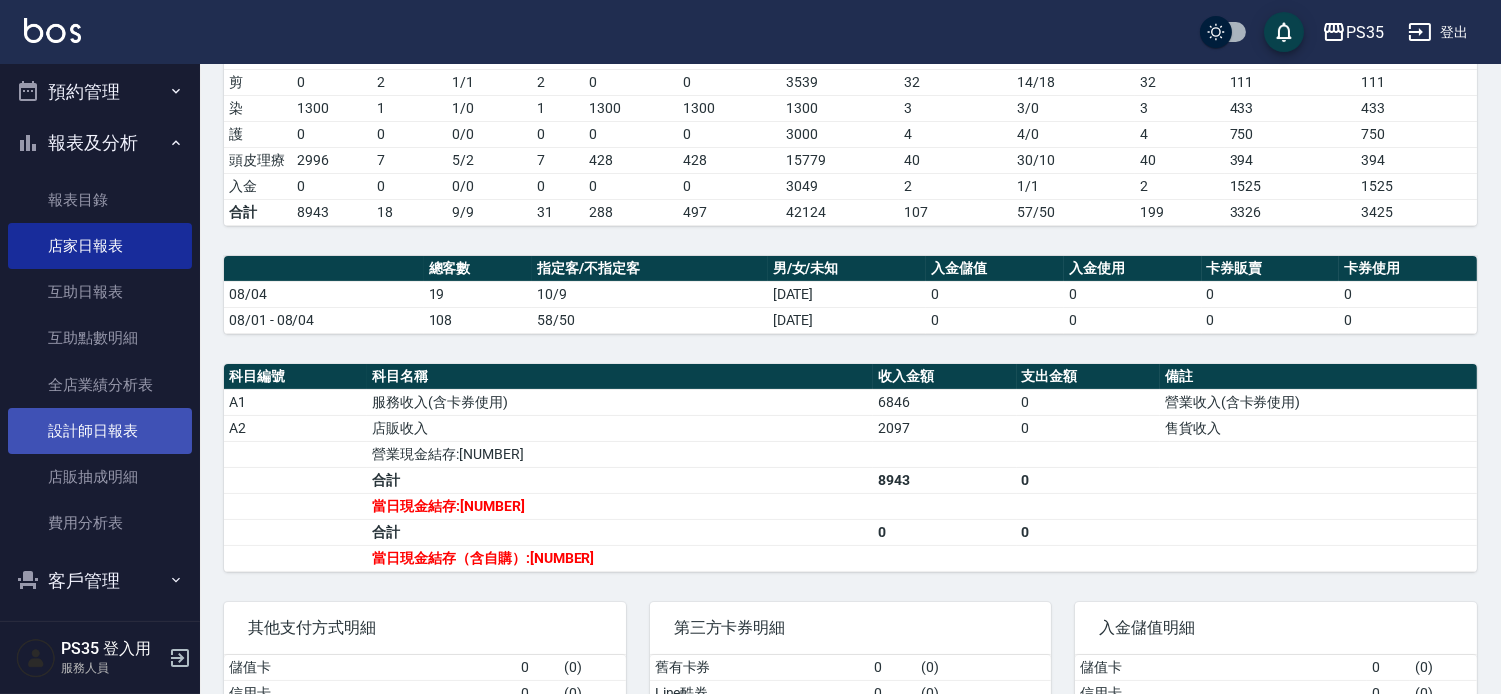 click on "設計師日報表" at bounding box center [100, 431] 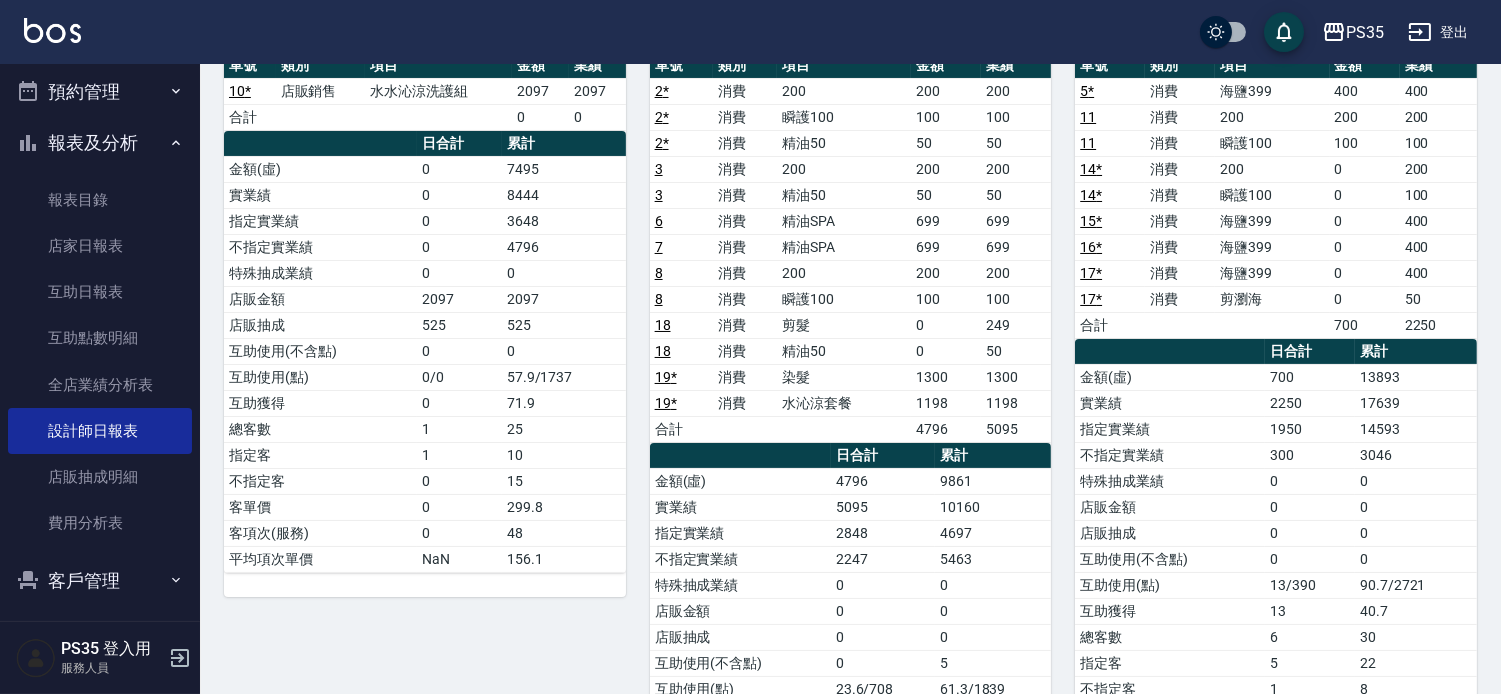 scroll, scrollTop: 111, scrollLeft: 0, axis: vertical 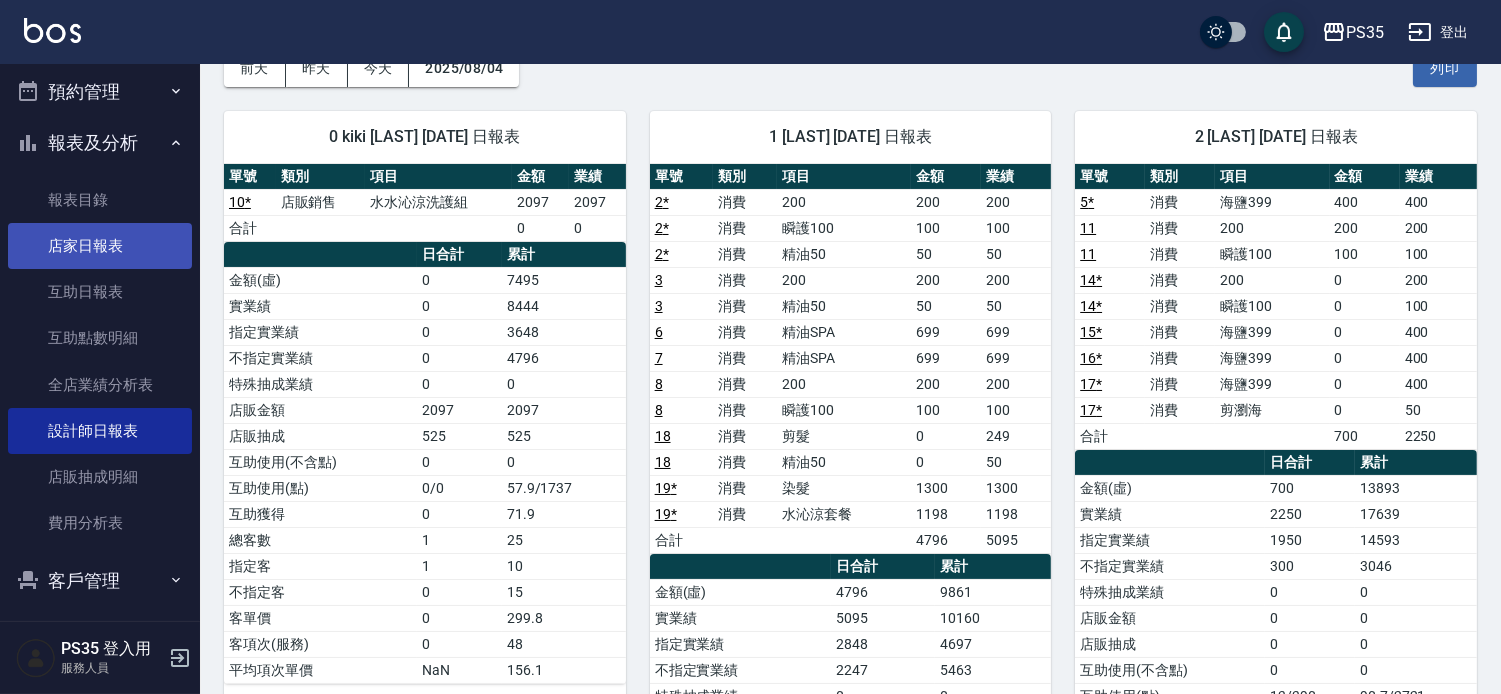 click on "店家日報表" at bounding box center (100, 246) 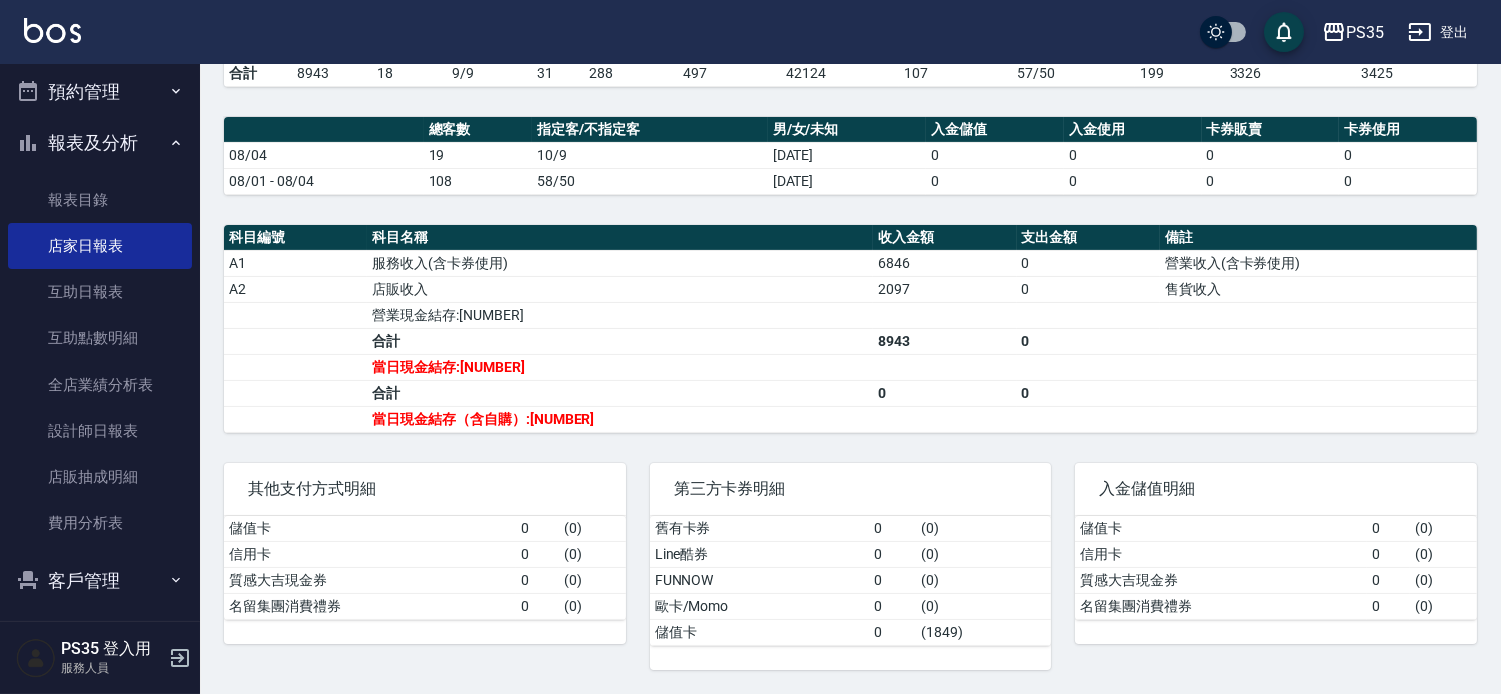 scroll, scrollTop: 492, scrollLeft: 0, axis: vertical 